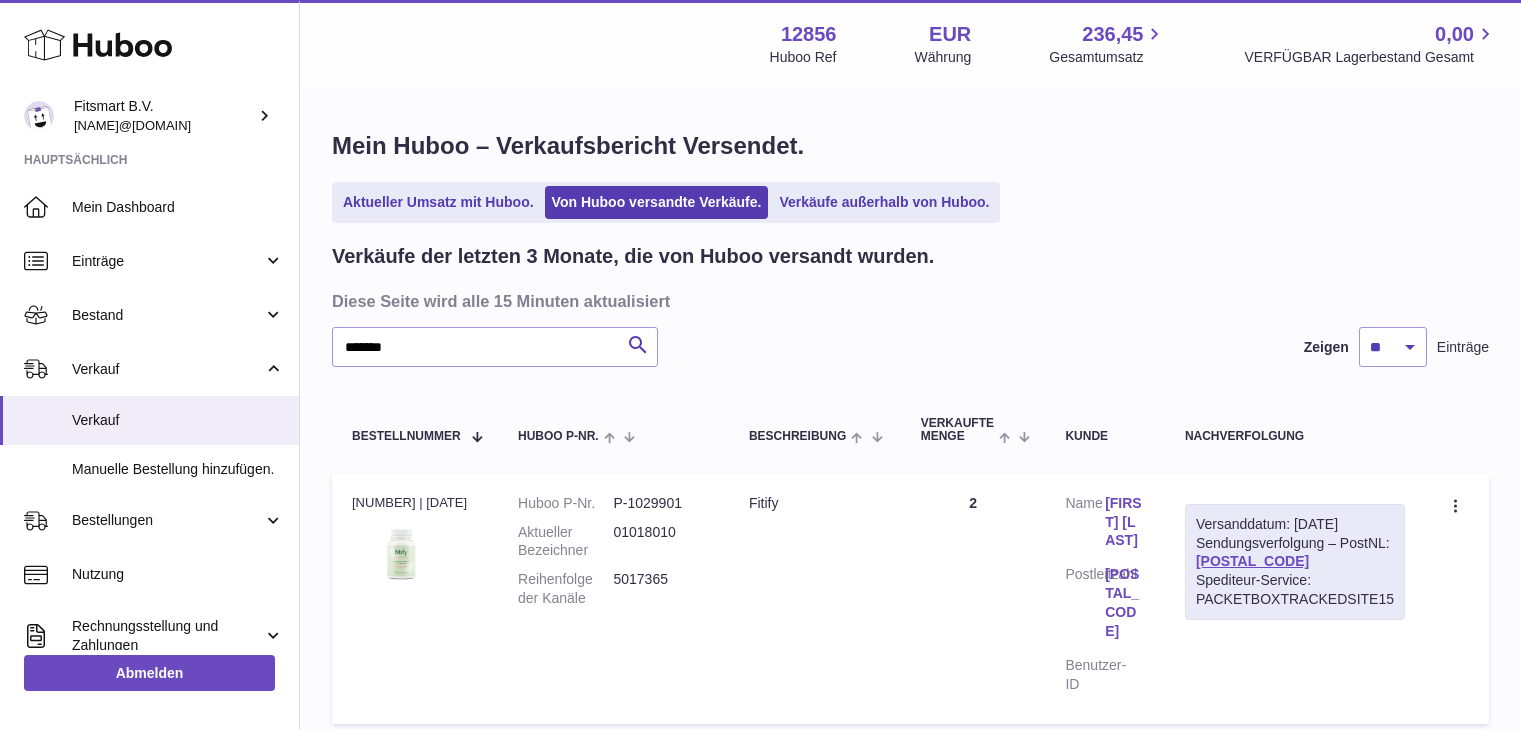scroll, scrollTop: 0, scrollLeft: 0, axis: both 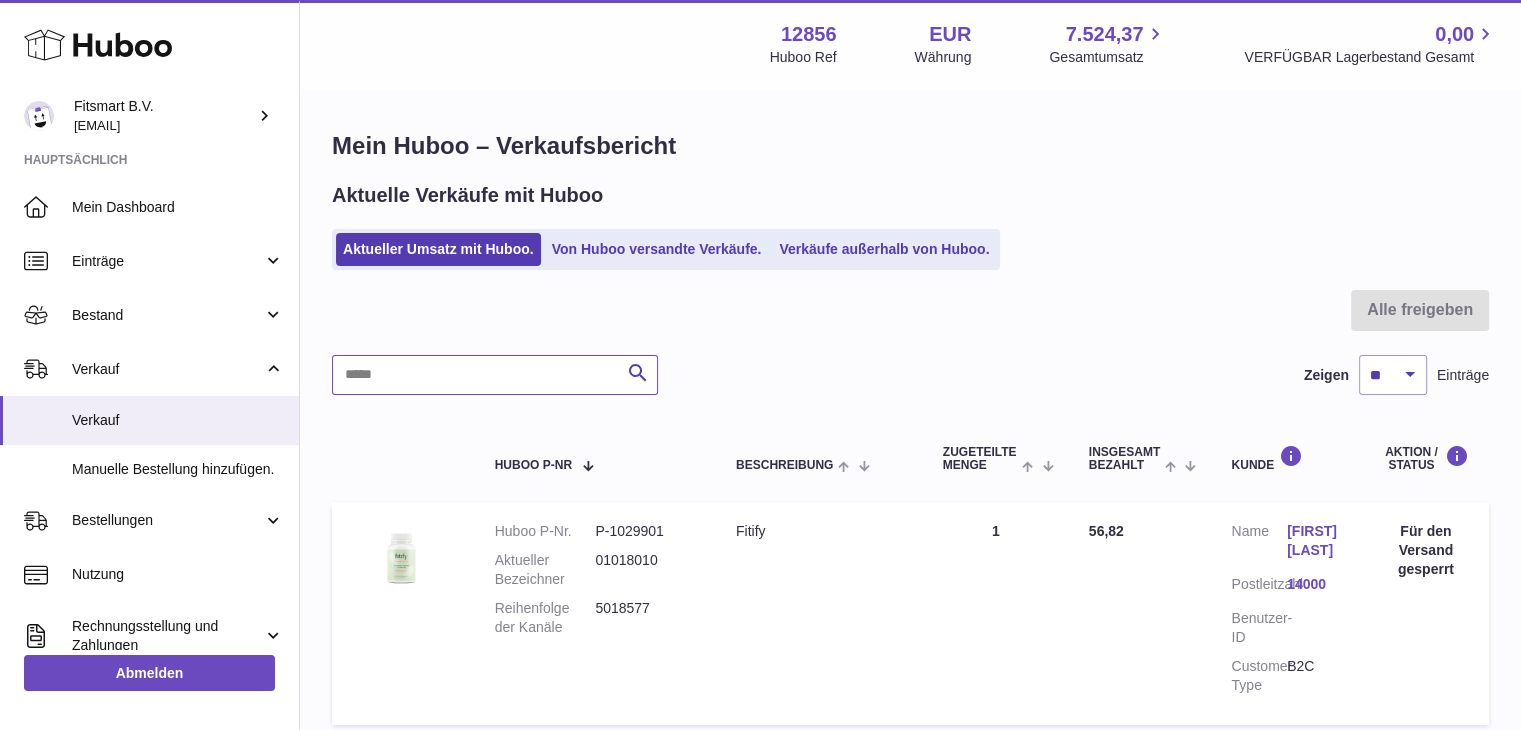 click at bounding box center (495, 375) 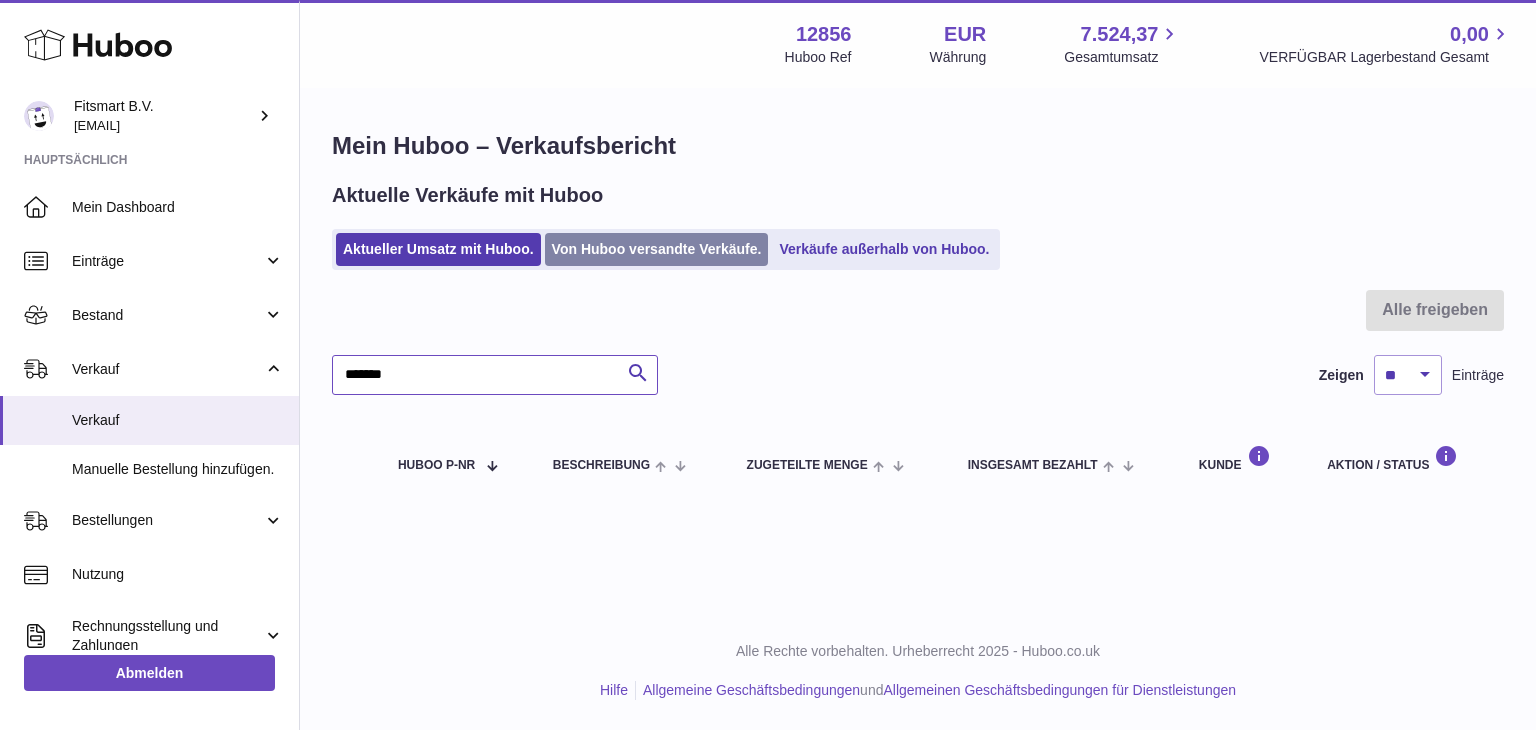 type on "*******" 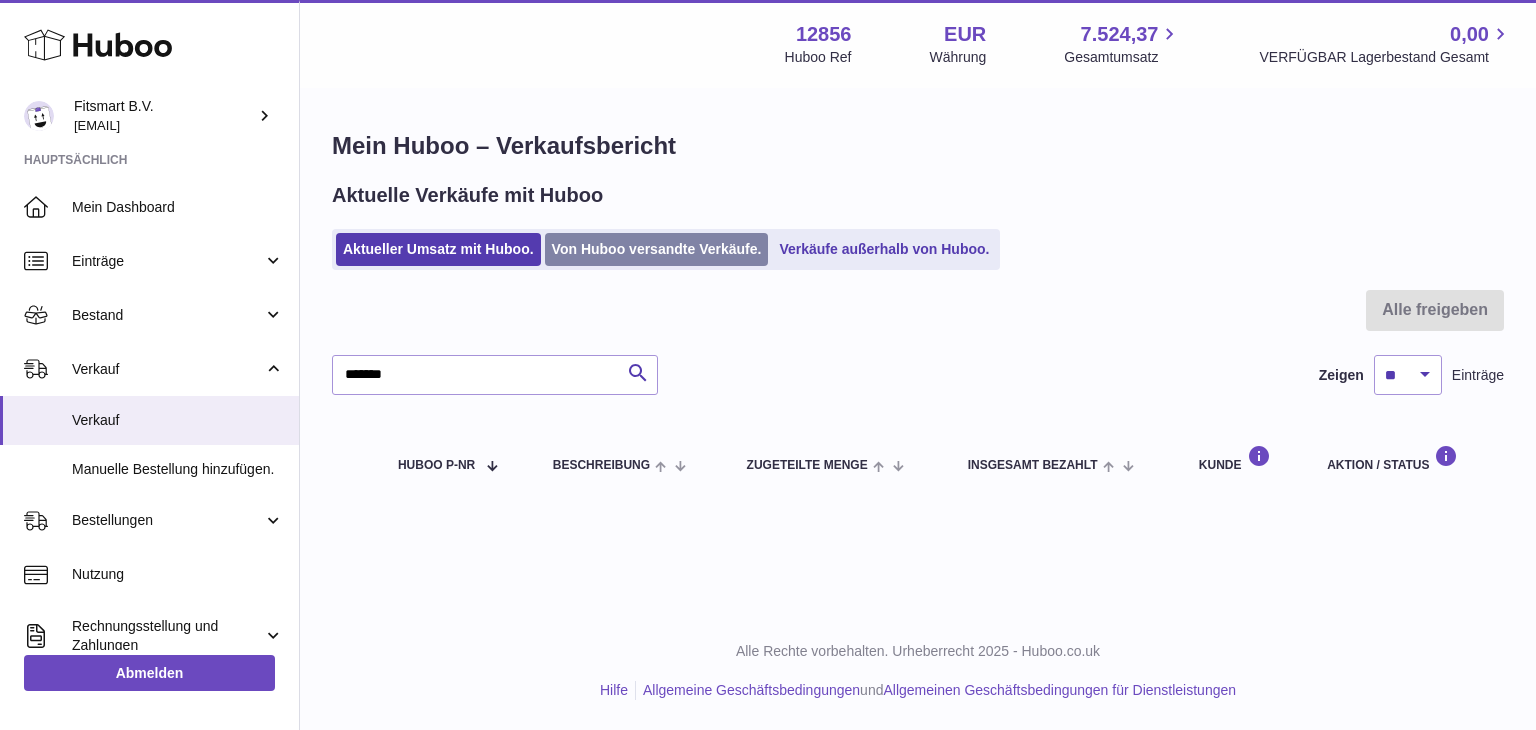 click on "Von Huboo versandte Verkäufe." at bounding box center [657, 249] 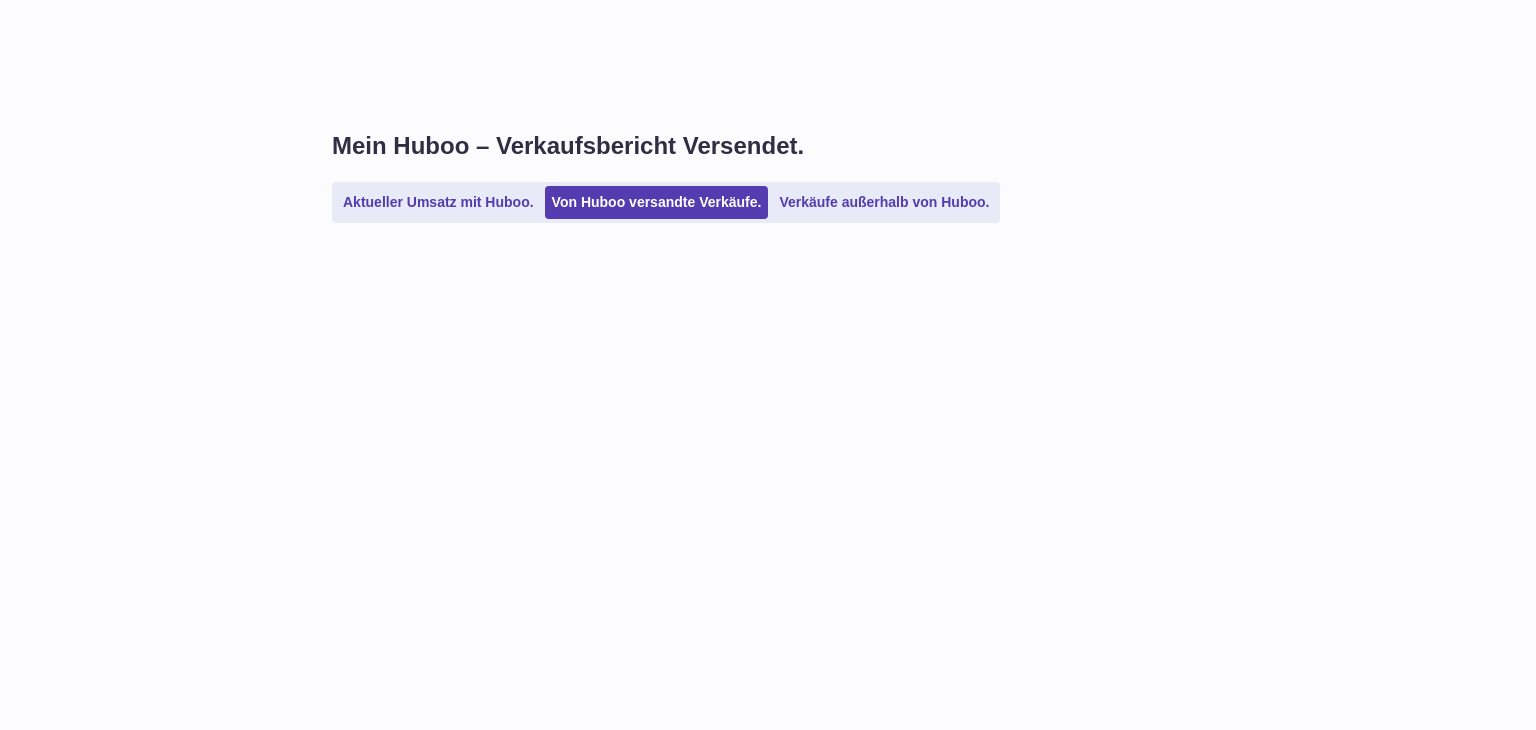 scroll, scrollTop: 0, scrollLeft: 0, axis: both 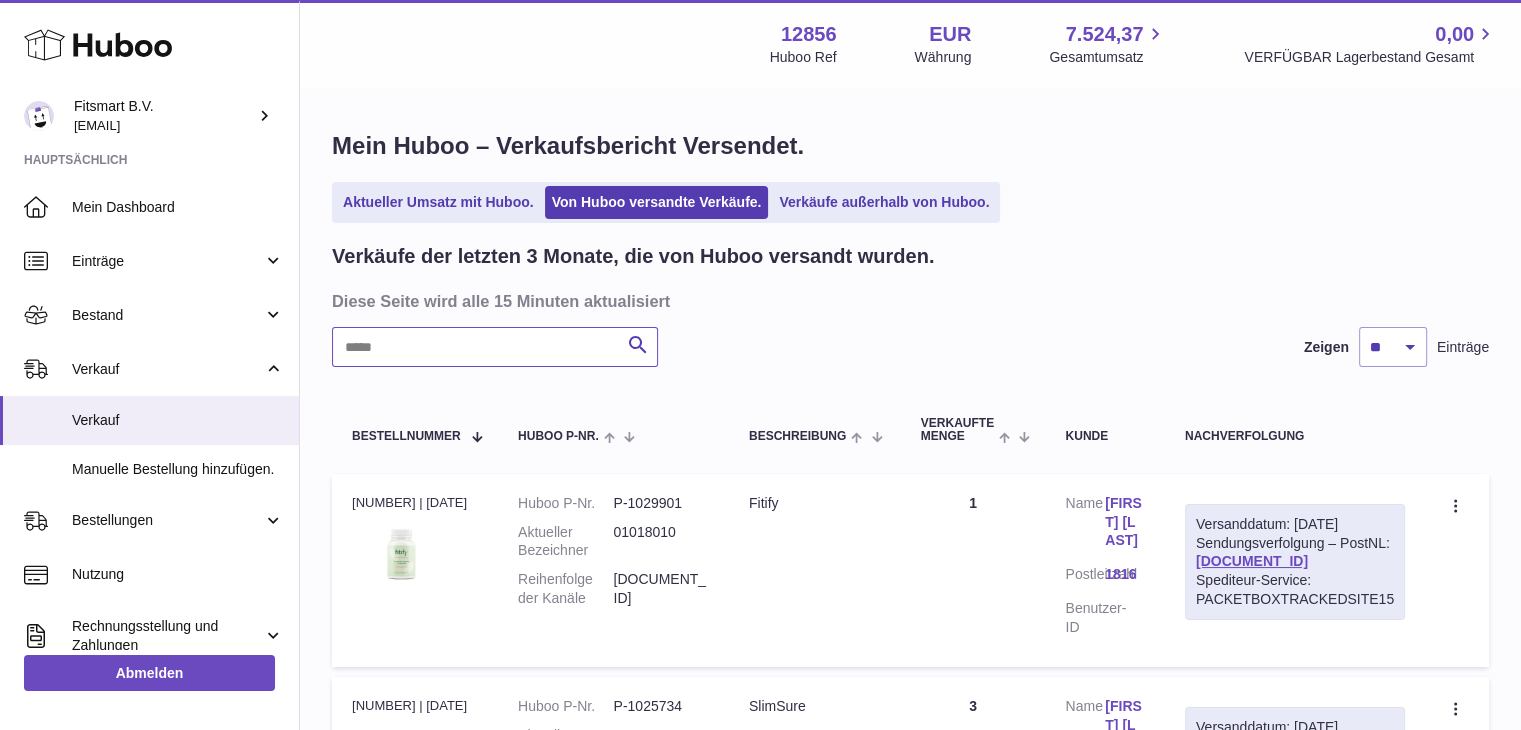 click at bounding box center [495, 347] 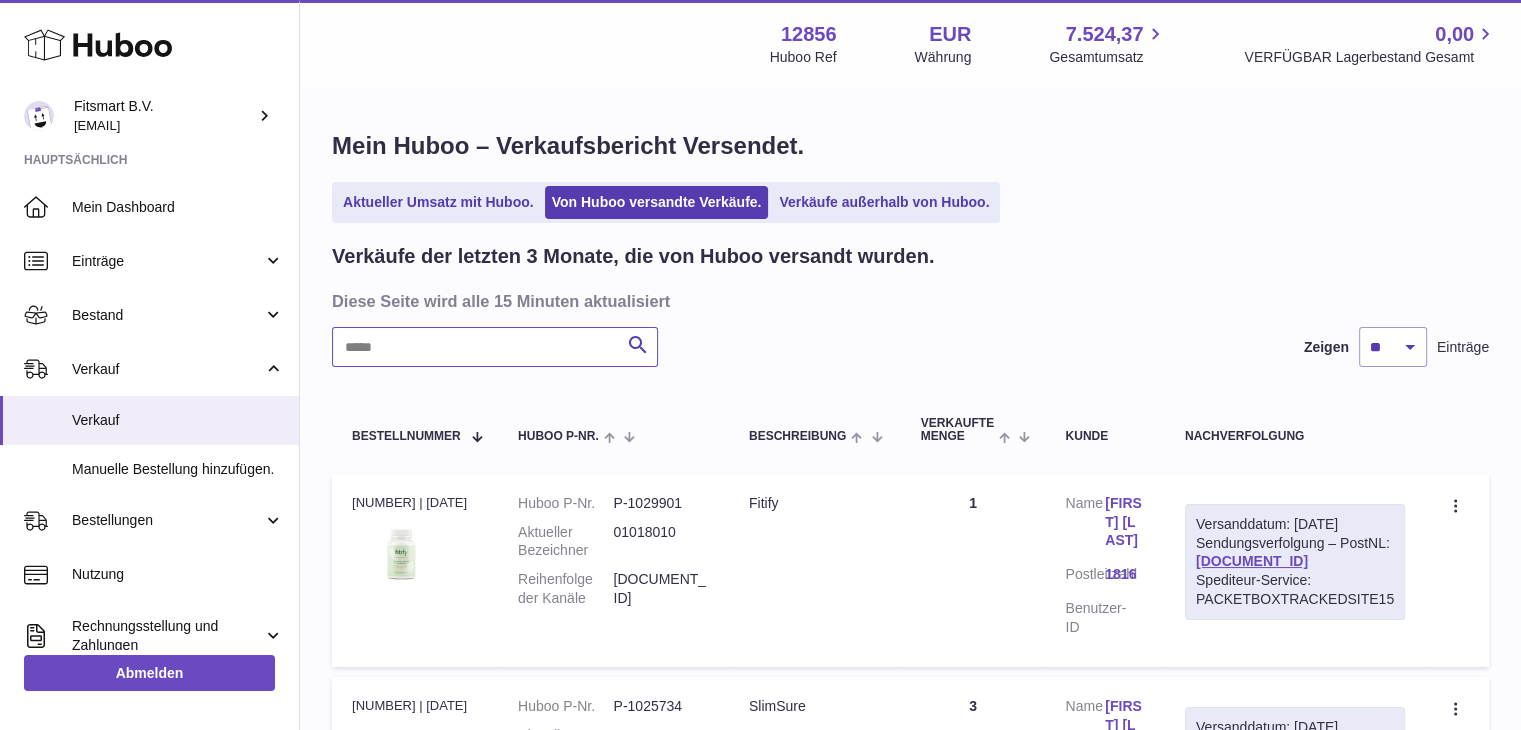 paste on "*******" 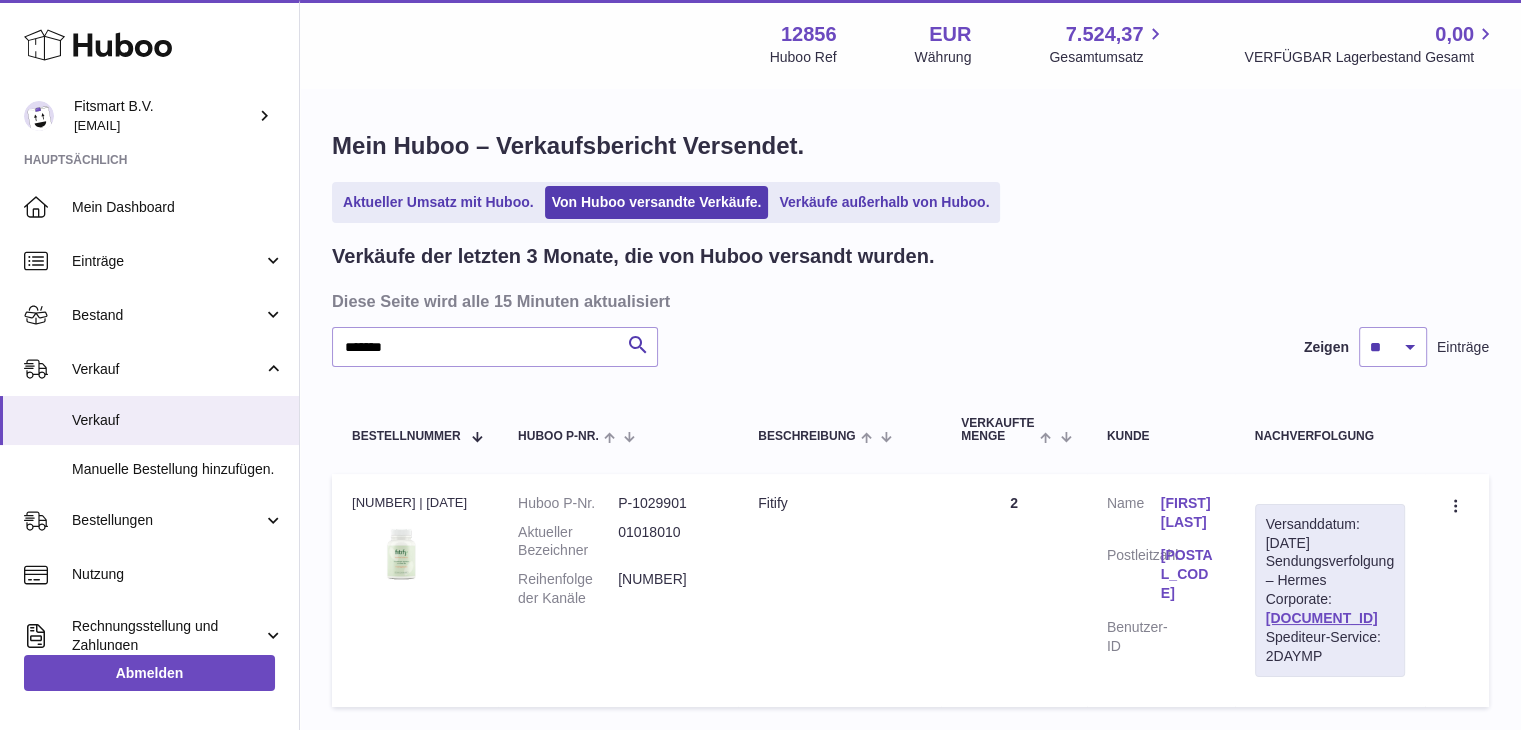click on "[FIRST] [LAST]" at bounding box center [1188, 513] 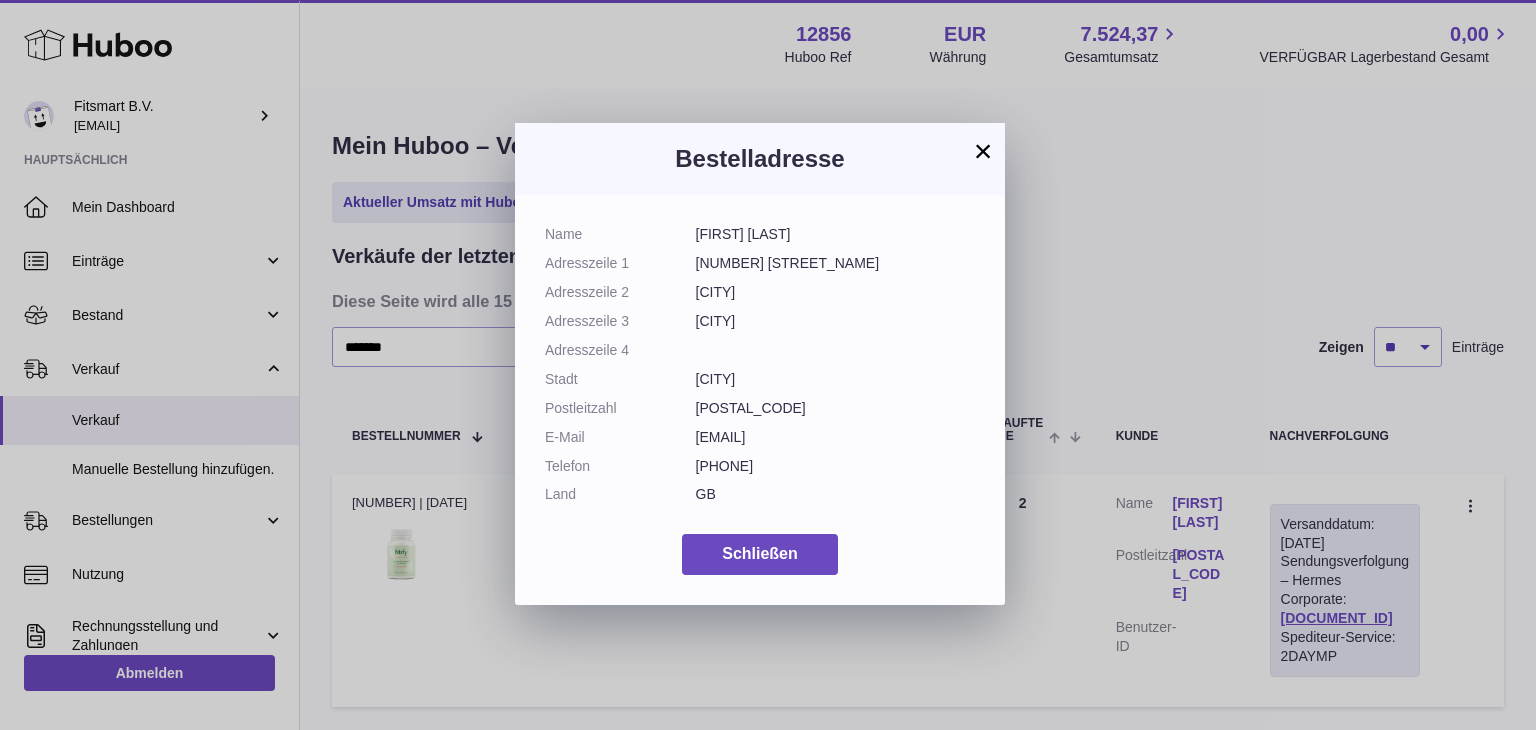 click on "×" at bounding box center (983, 151) 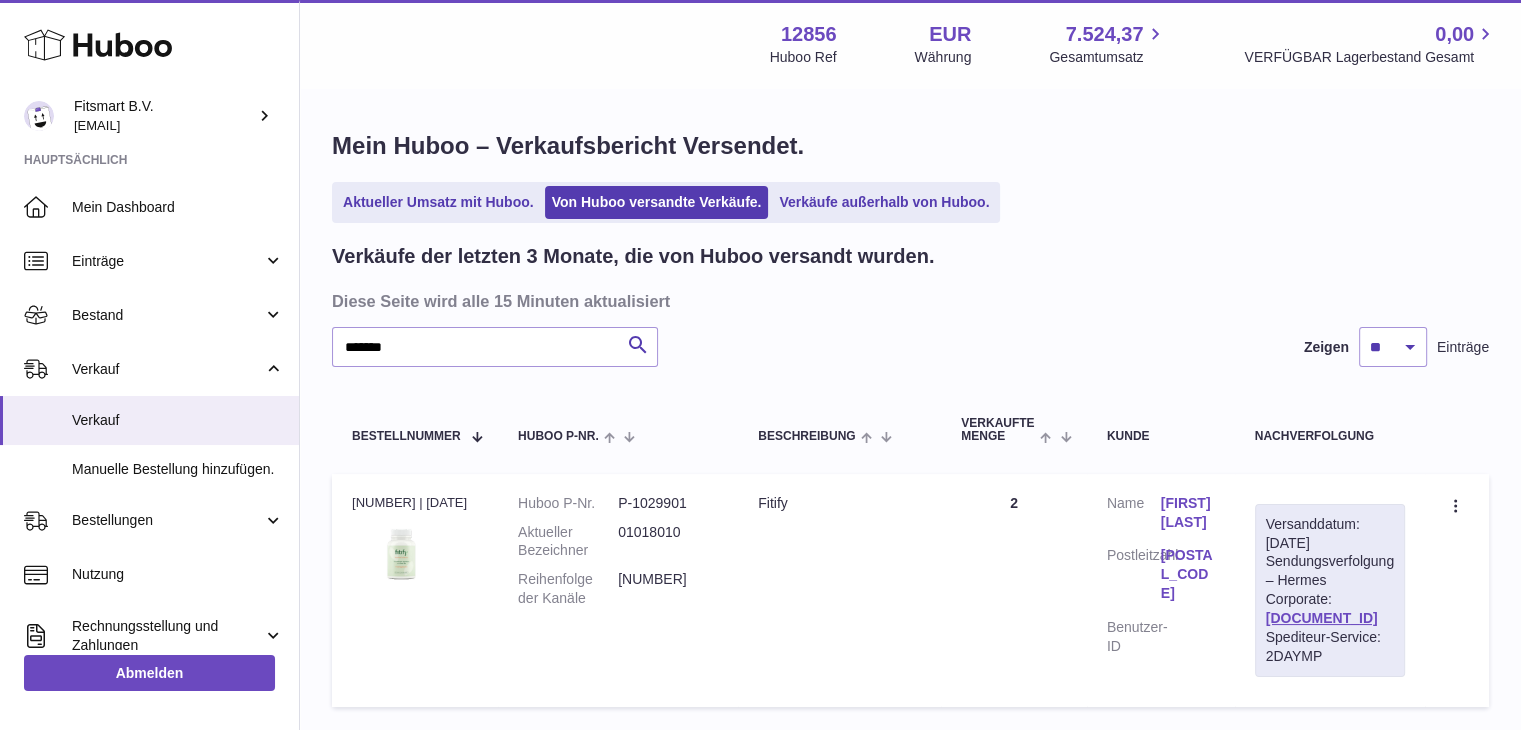 click on "5018432" at bounding box center [668, 589] 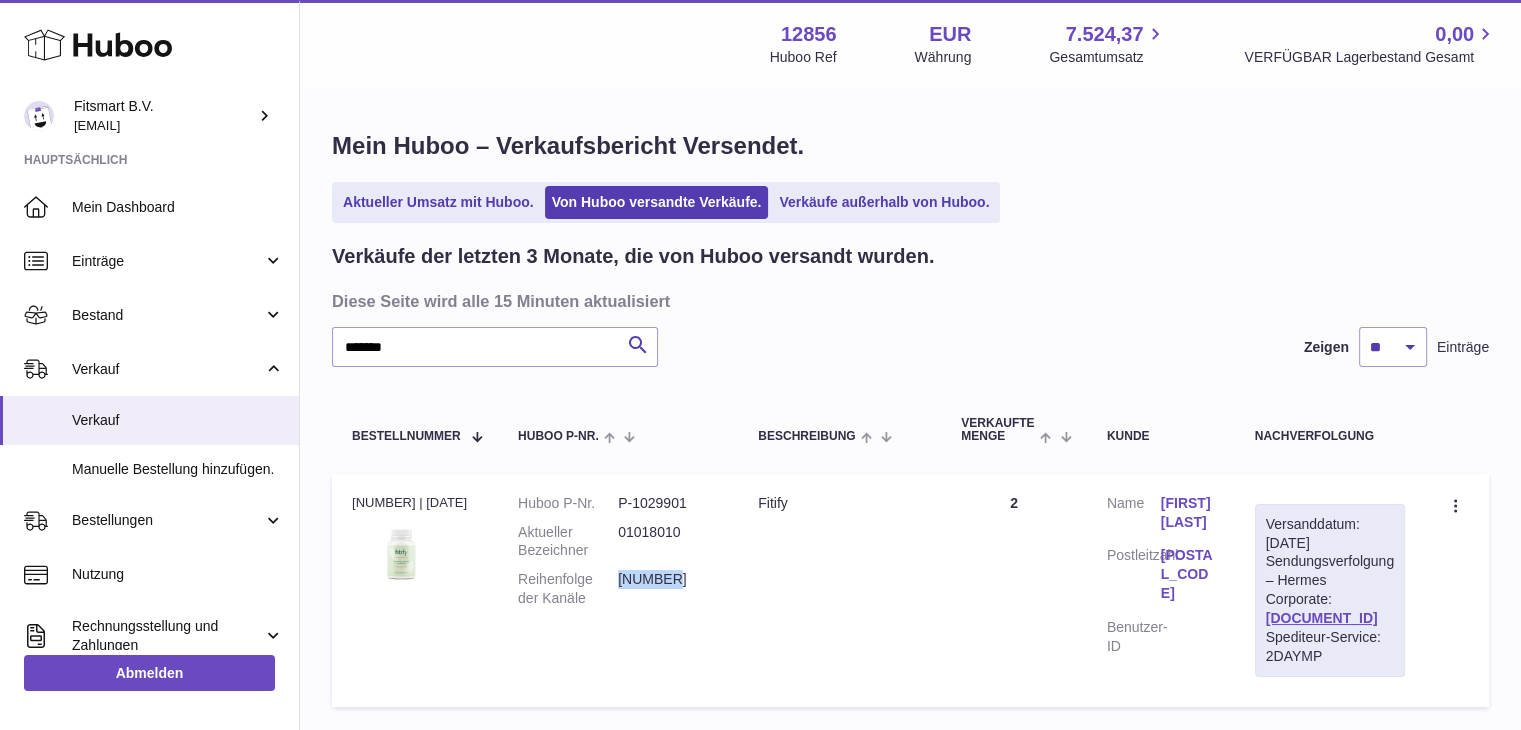 click on "5018432" at bounding box center [668, 589] 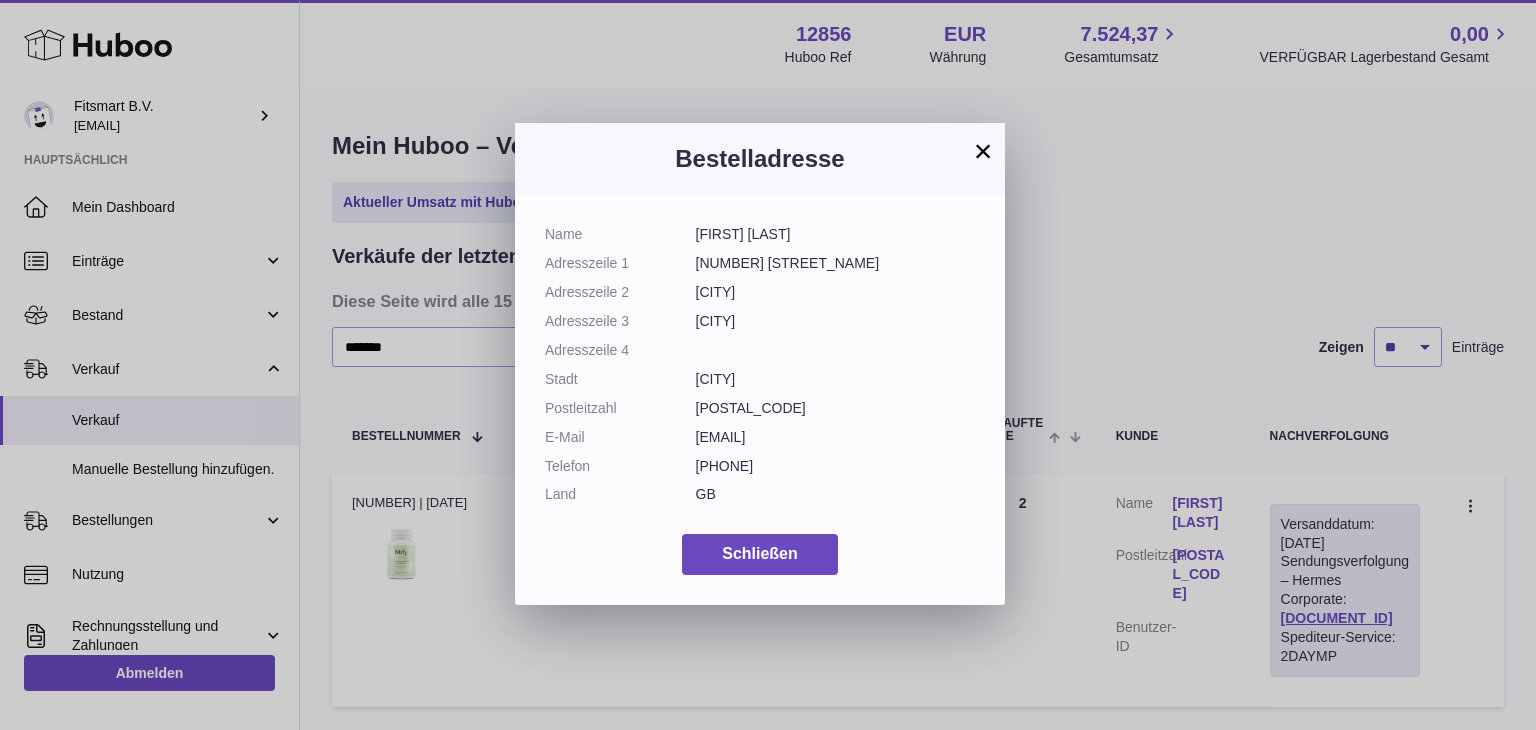 click on "×" at bounding box center [983, 151] 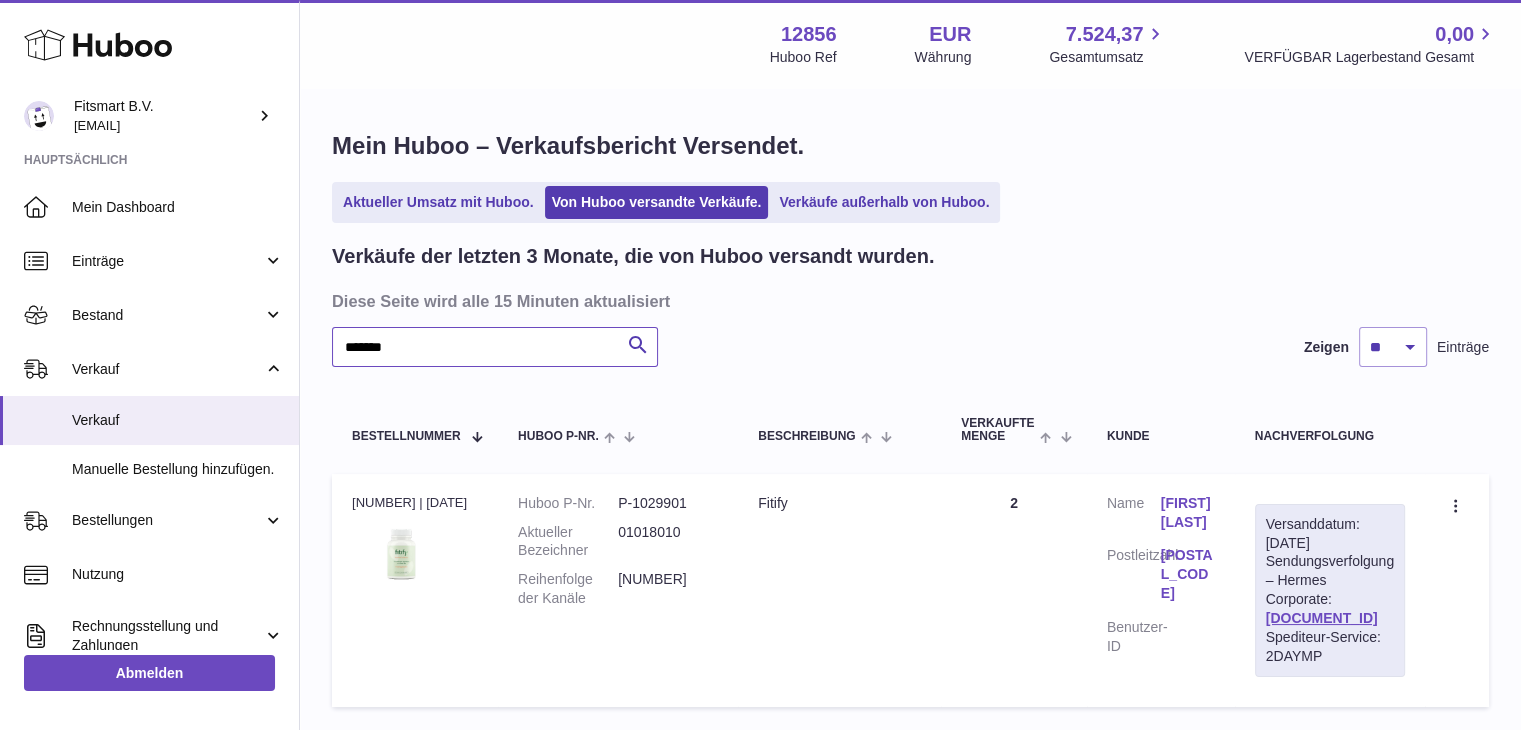 click on "*******" at bounding box center (495, 347) 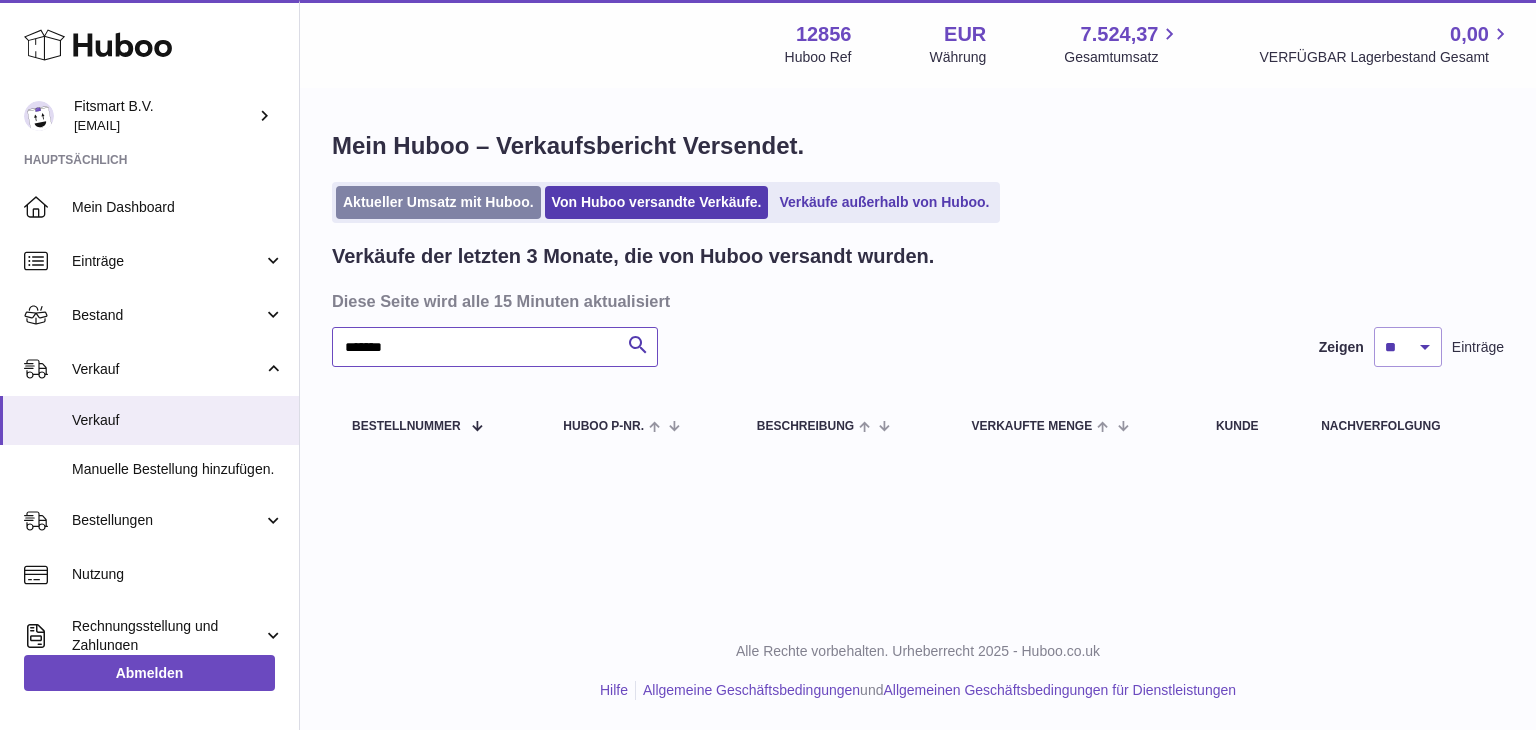 type on "*******" 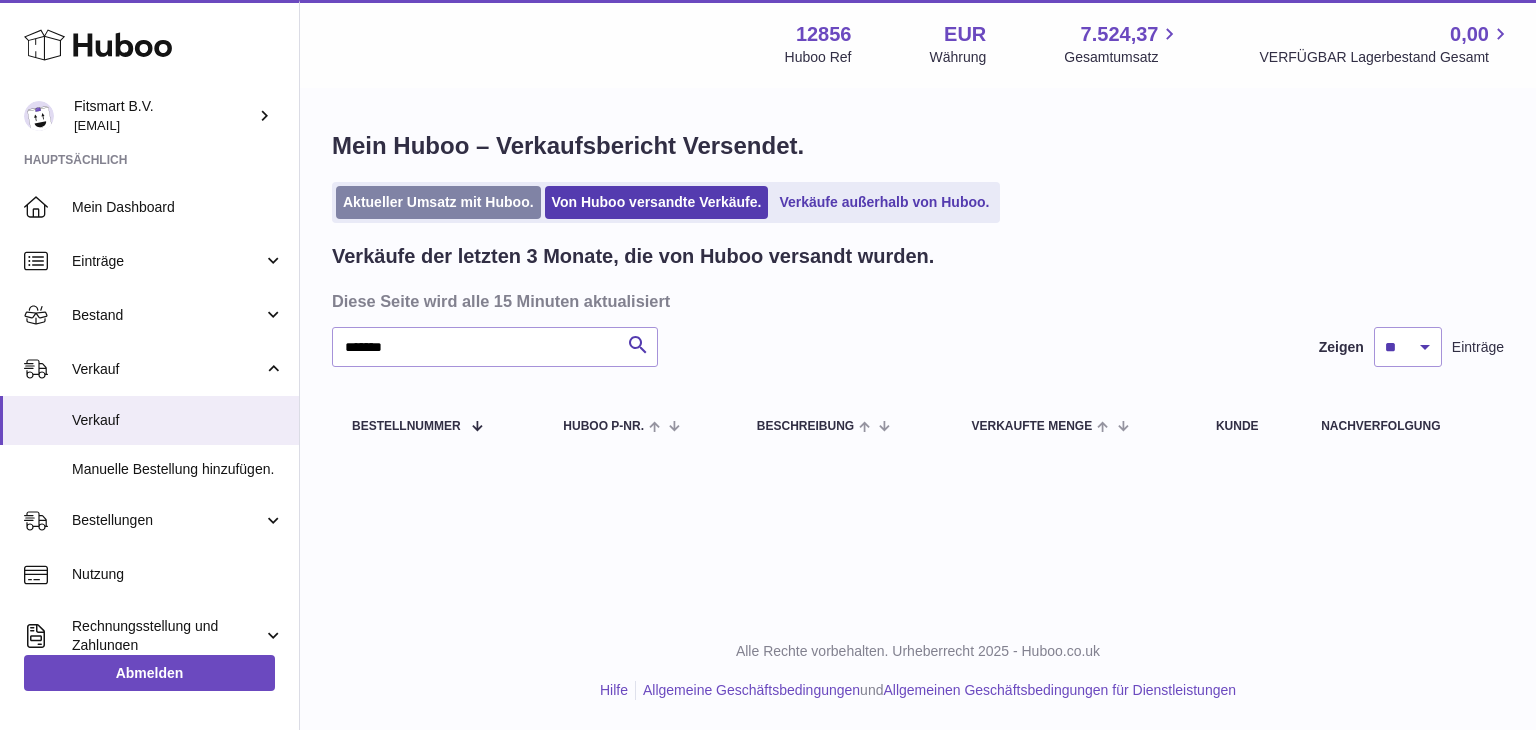 click on "Aktueller Umsatz mit Huboo." at bounding box center [438, 202] 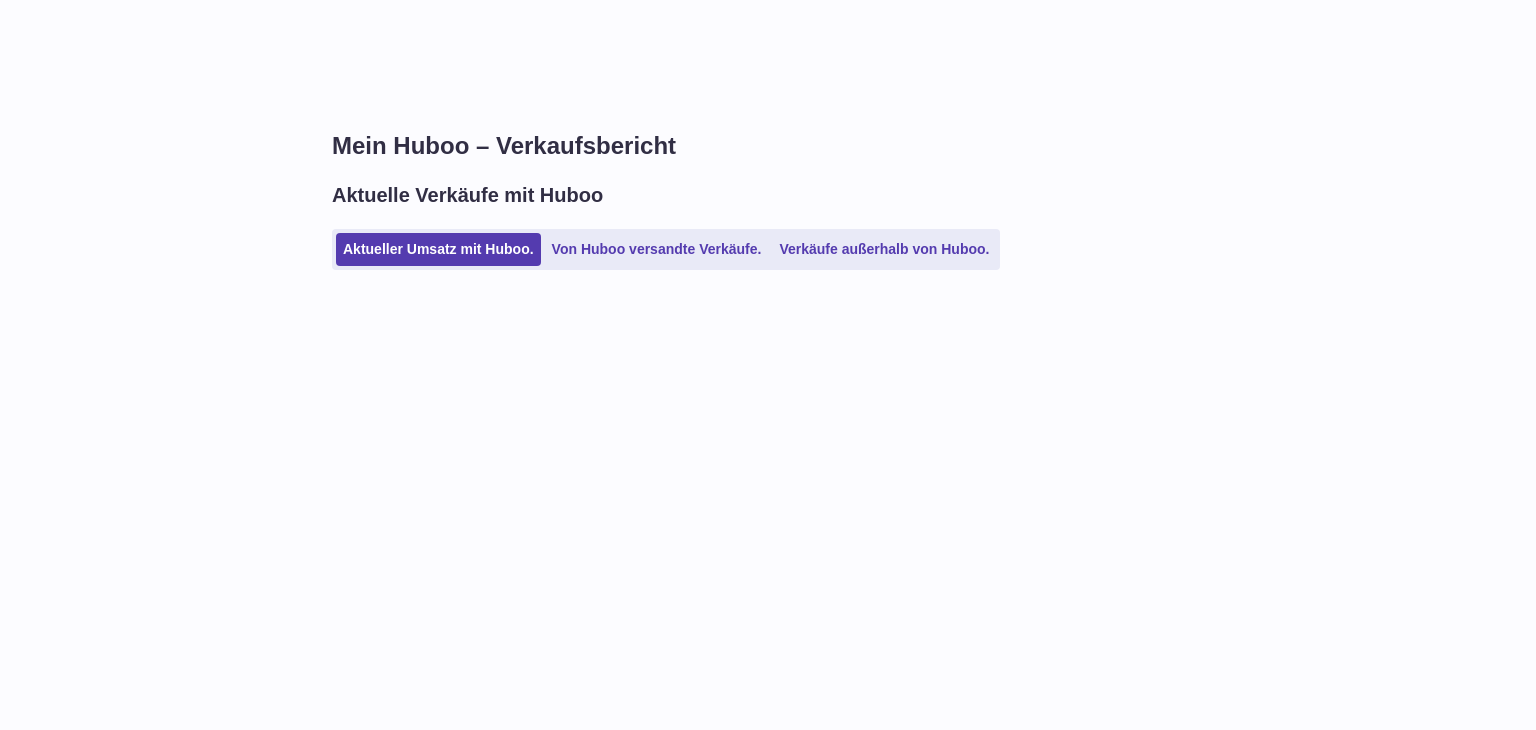 scroll, scrollTop: 0, scrollLeft: 0, axis: both 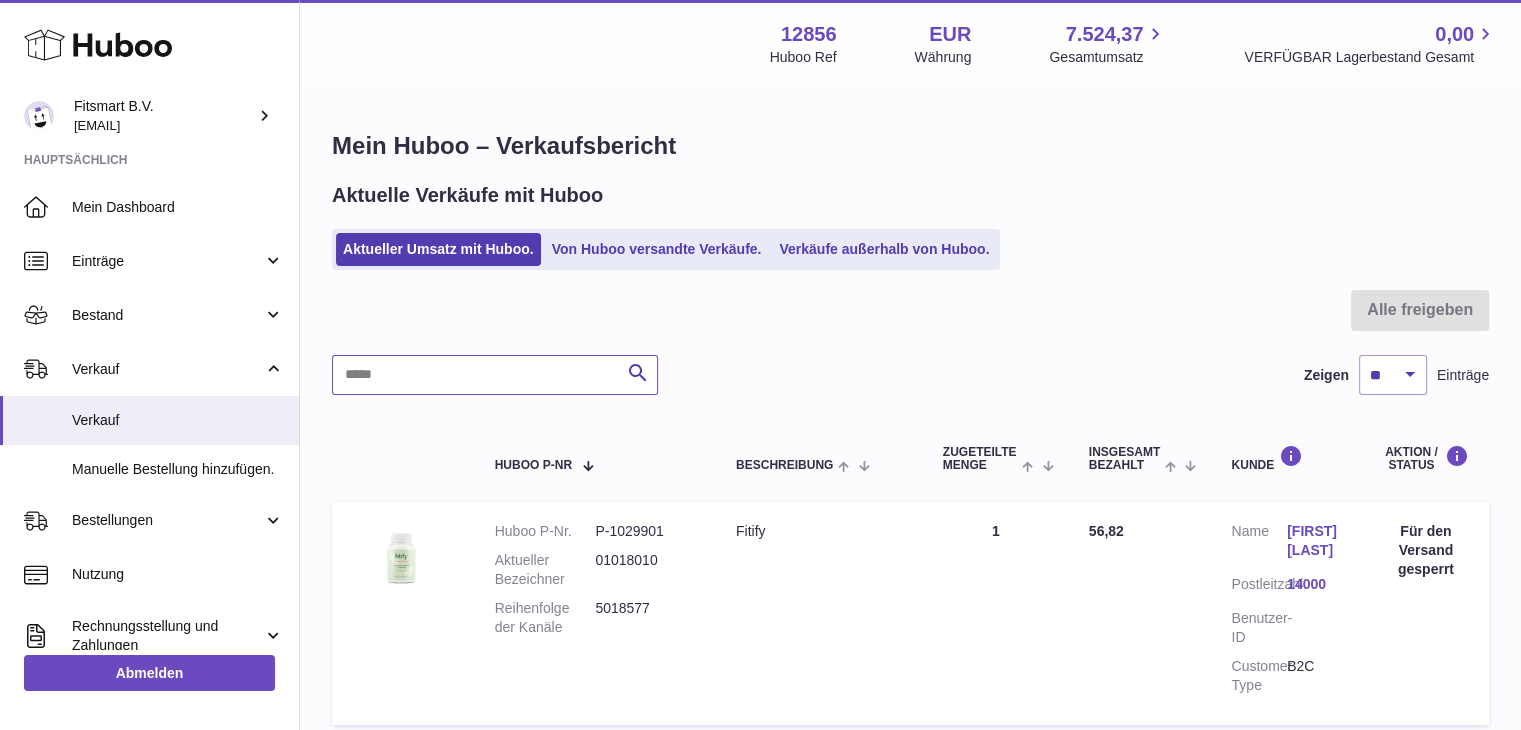click at bounding box center (495, 375) 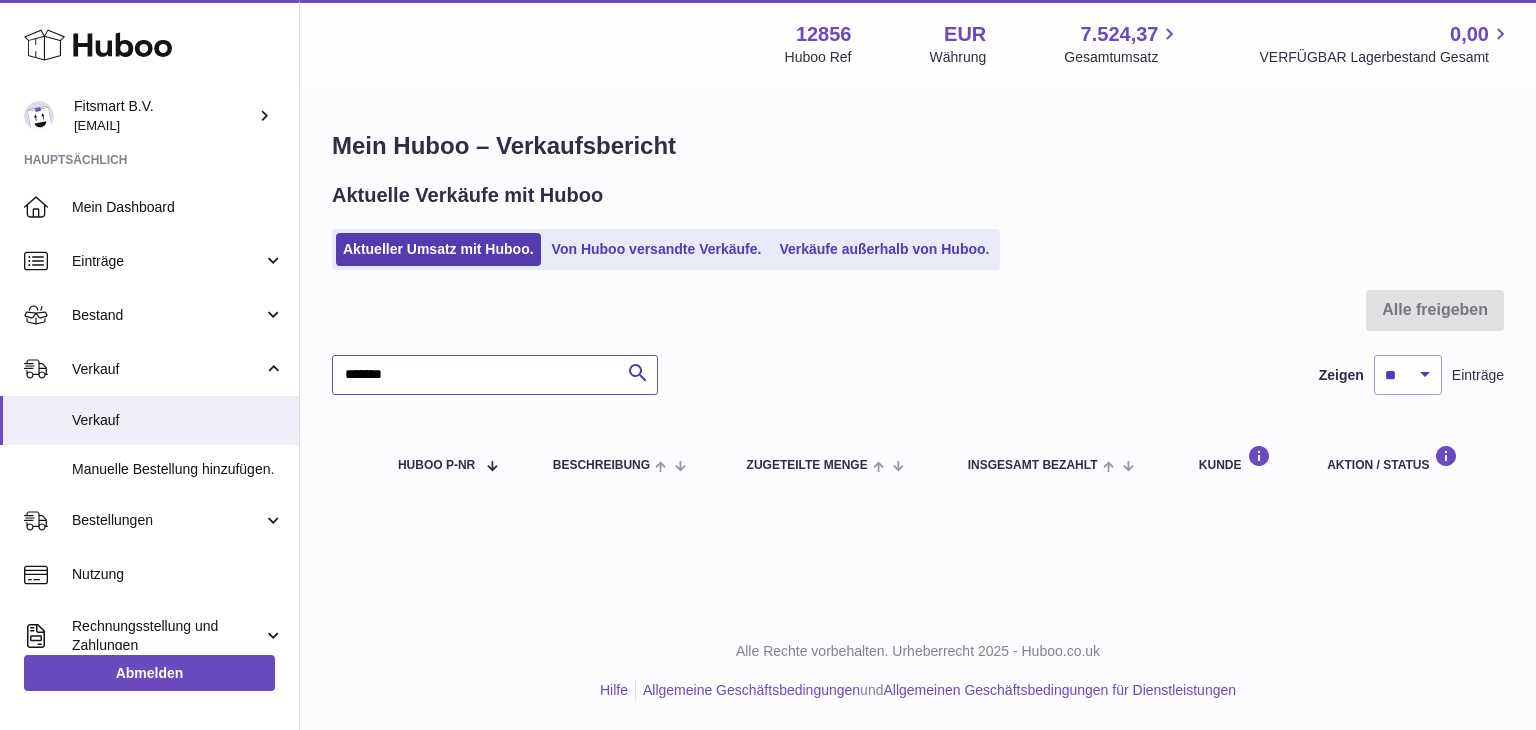 click on "*******" at bounding box center [495, 375] 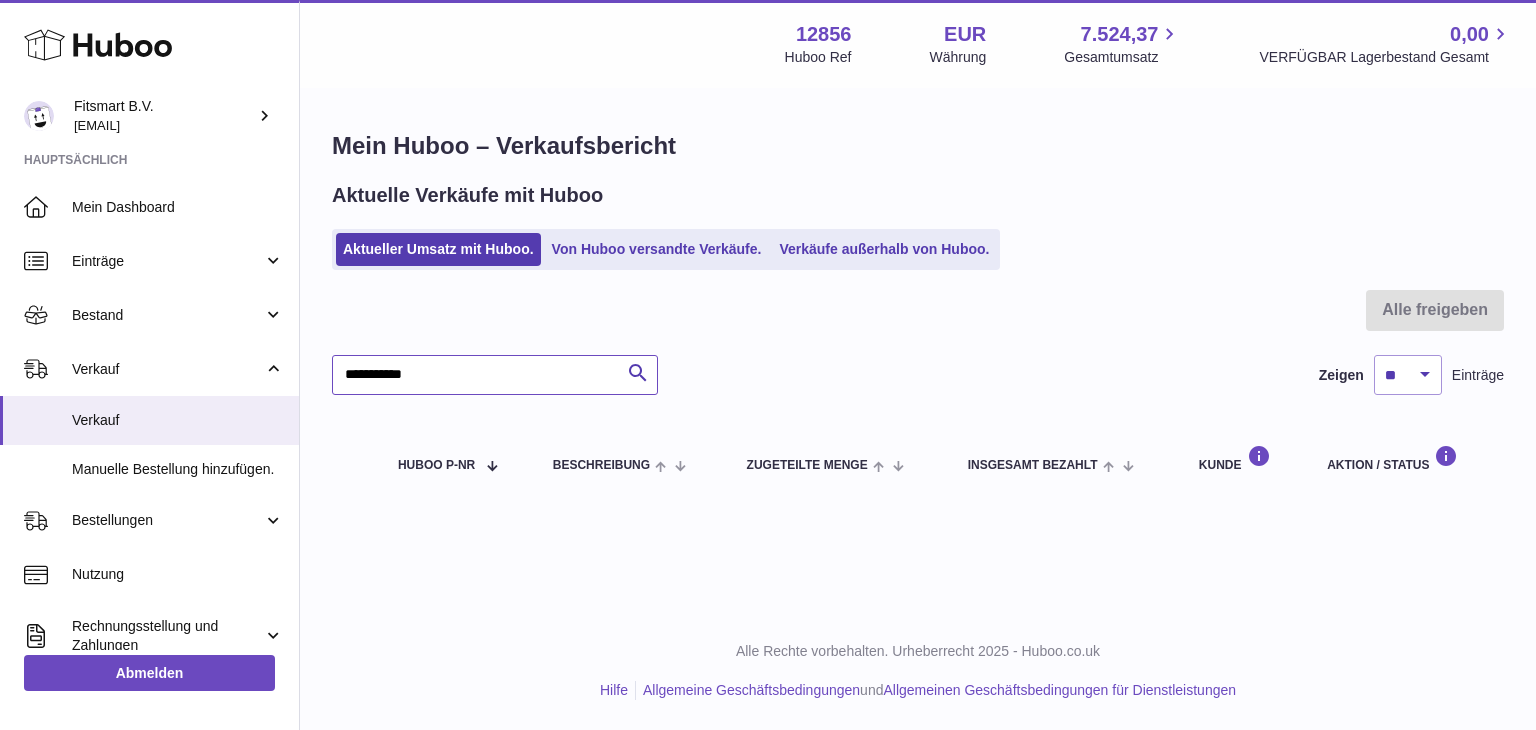 type on "**********" 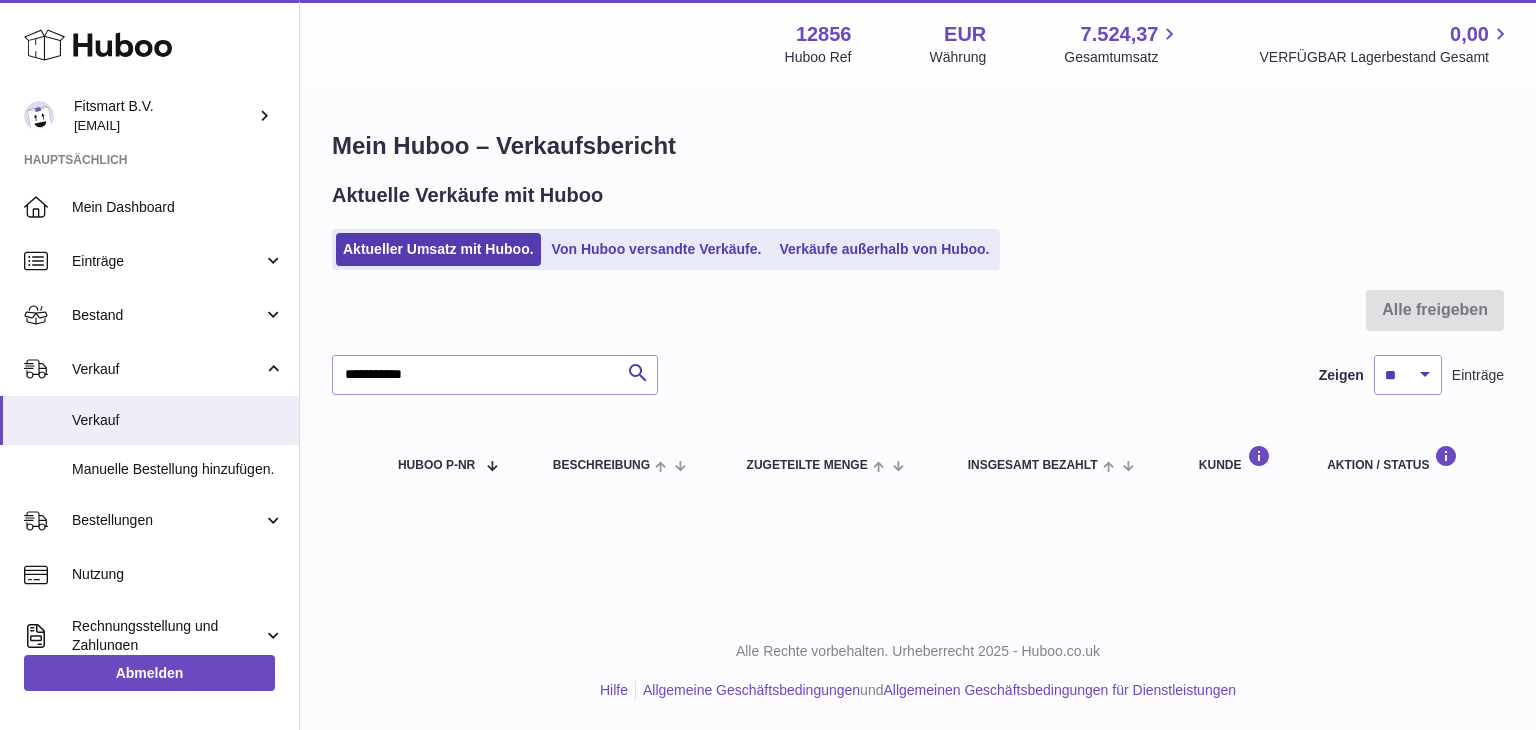 click on "Von Huboo versandte Verkäufe." at bounding box center [657, 249] 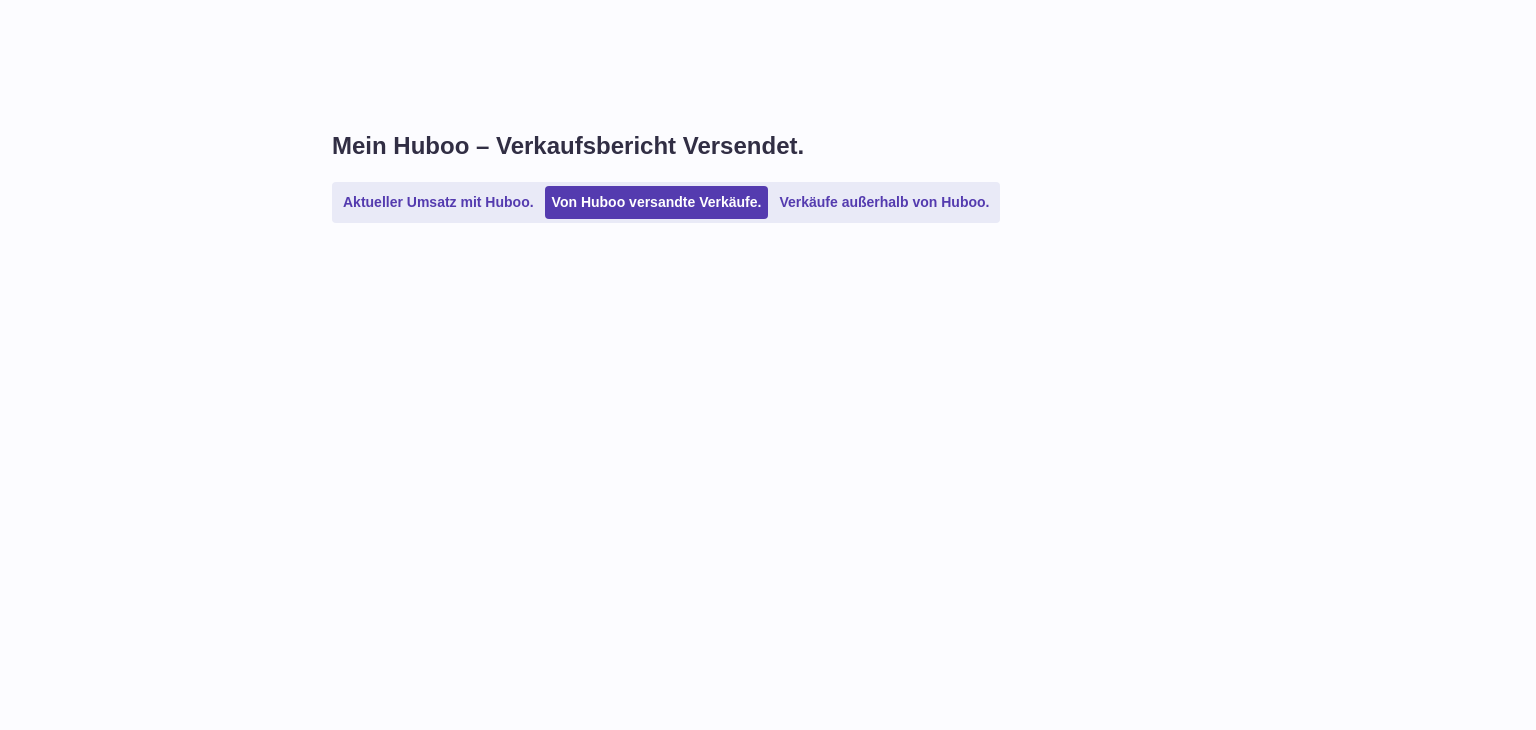 scroll, scrollTop: 0, scrollLeft: 0, axis: both 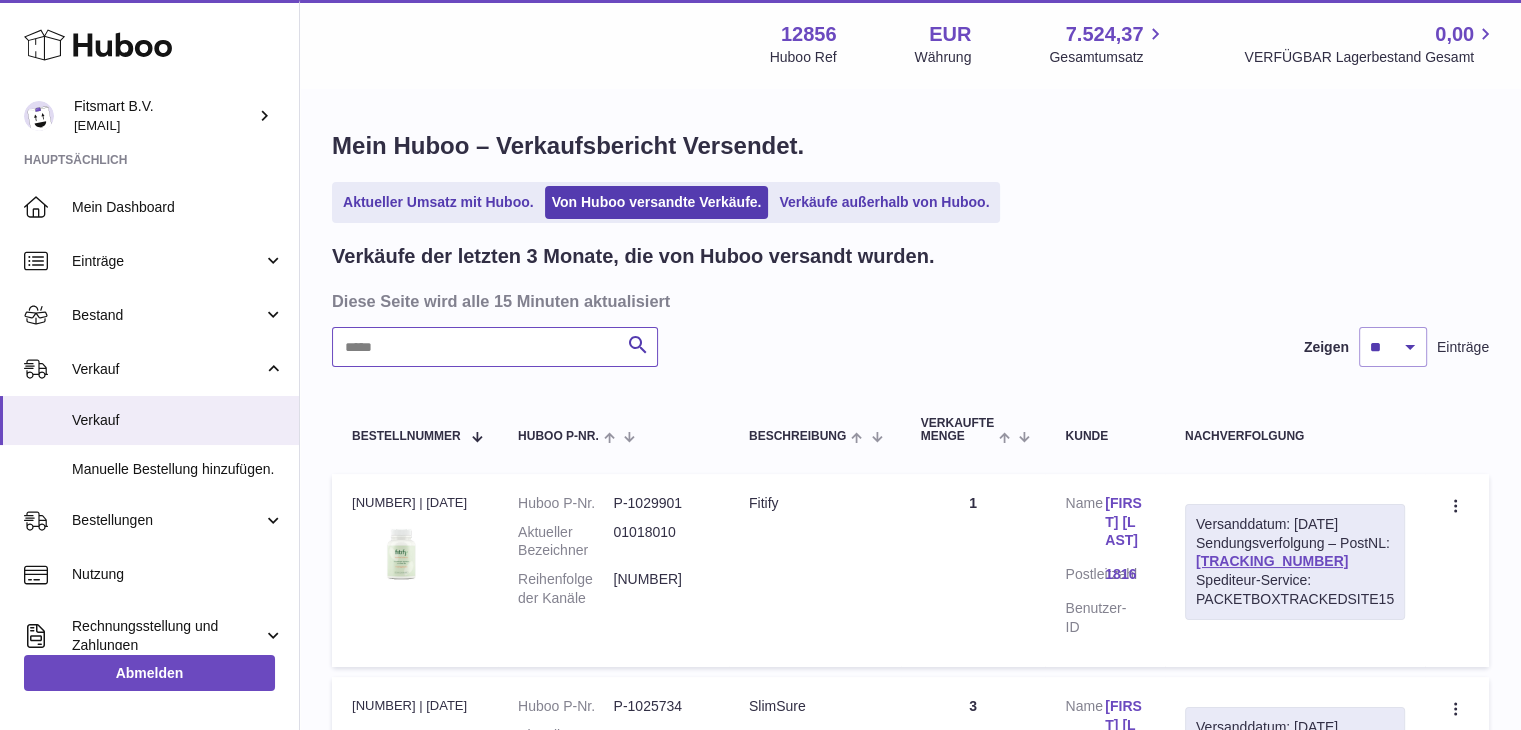 click at bounding box center [495, 347] 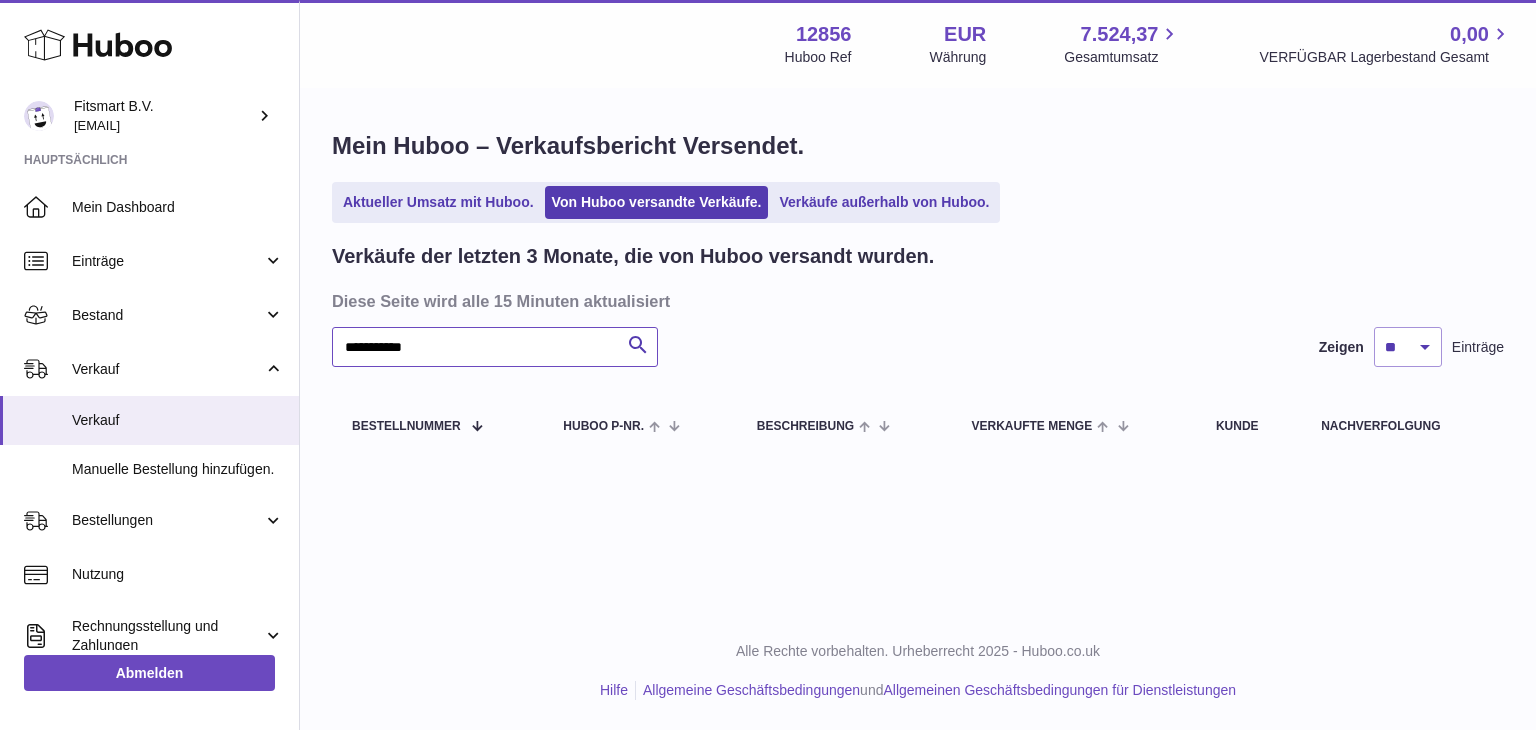 click on "**********" at bounding box center [495, 347] 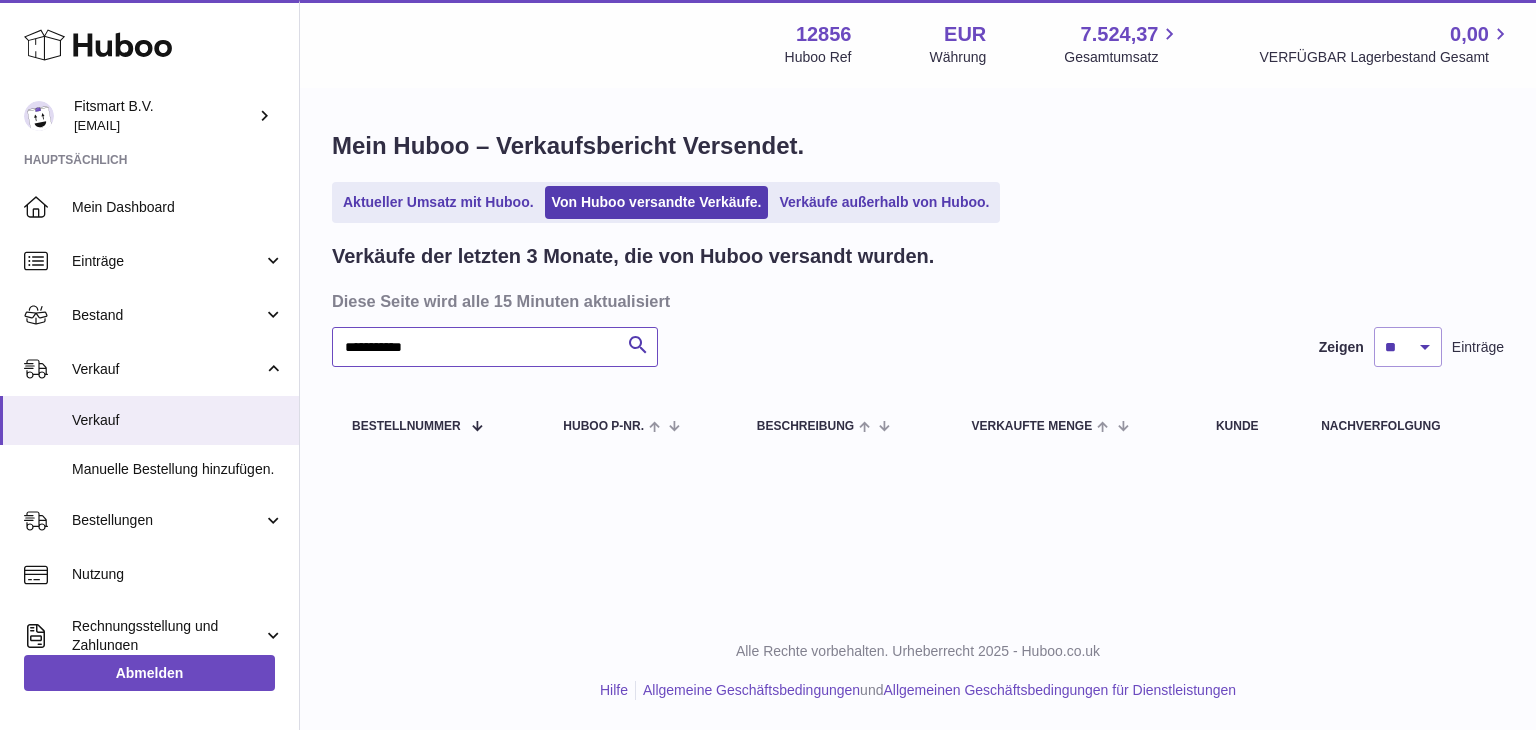 paste 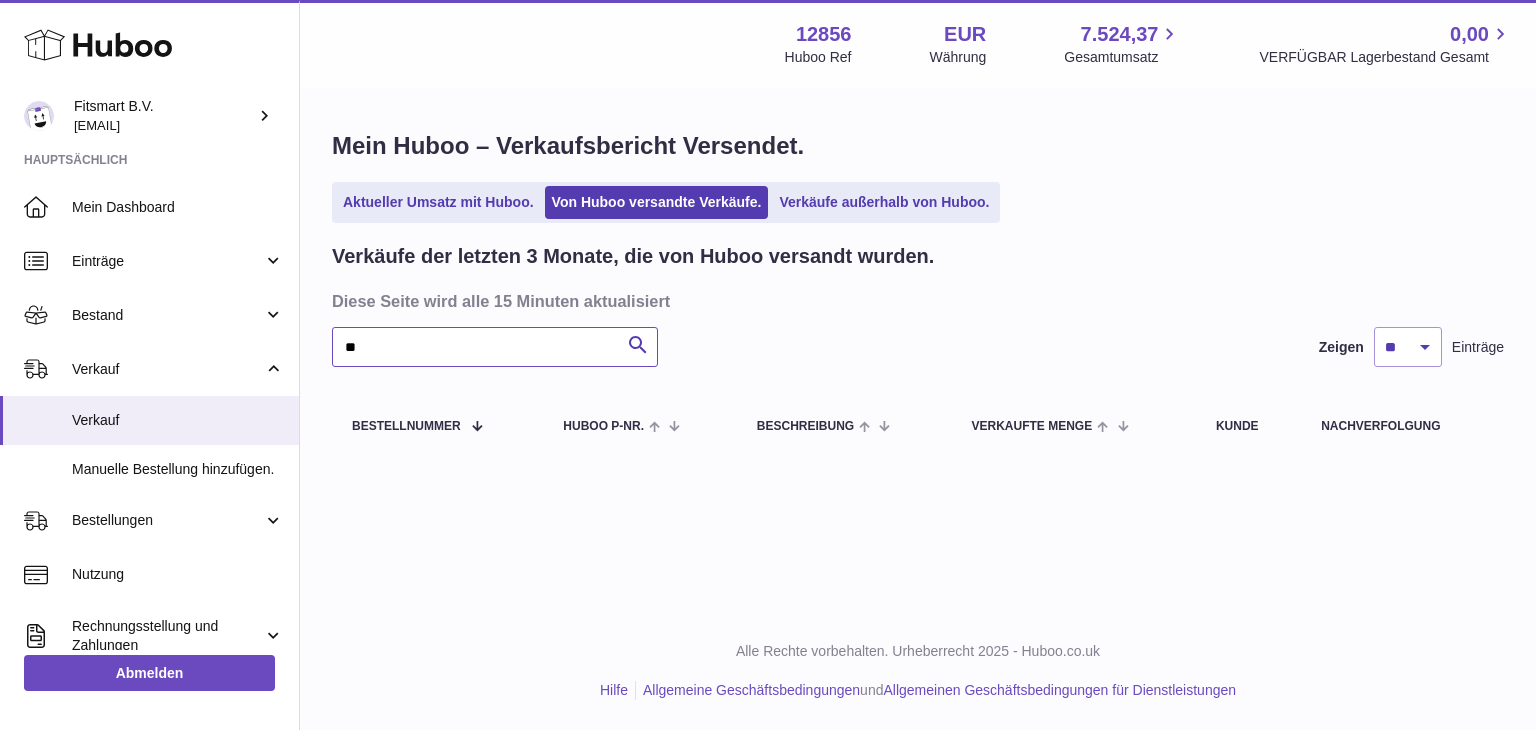 type on "*" 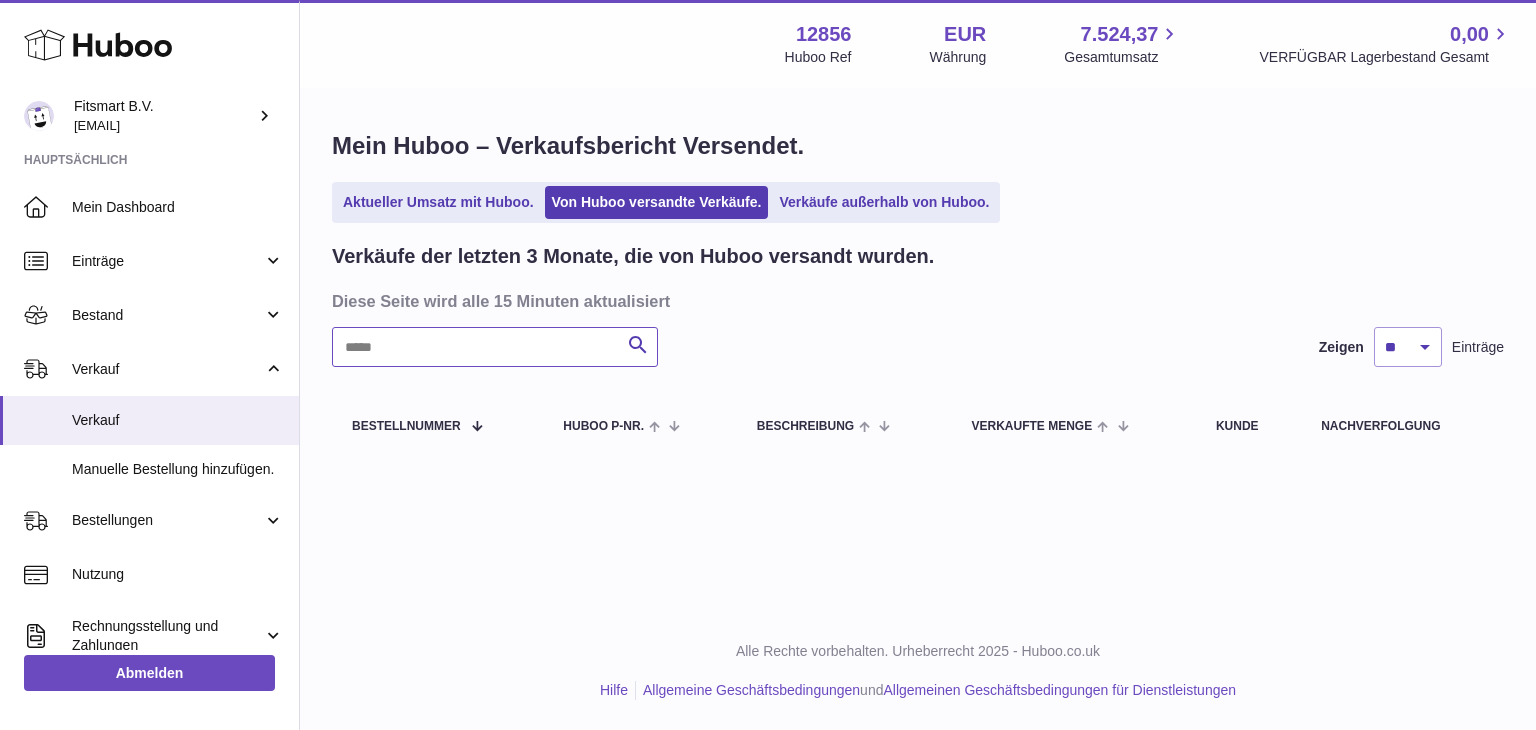 paste on "*******" 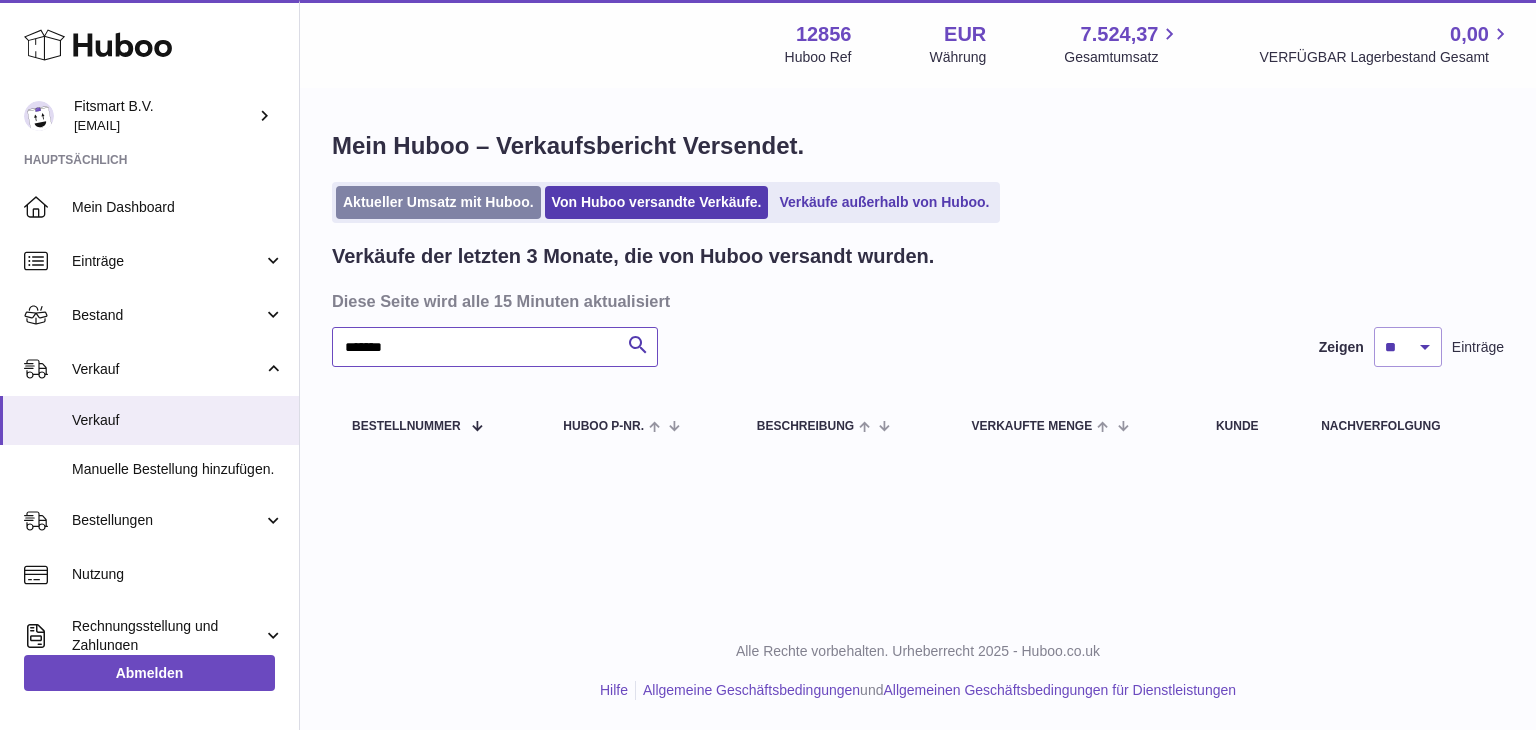 type on "*******" 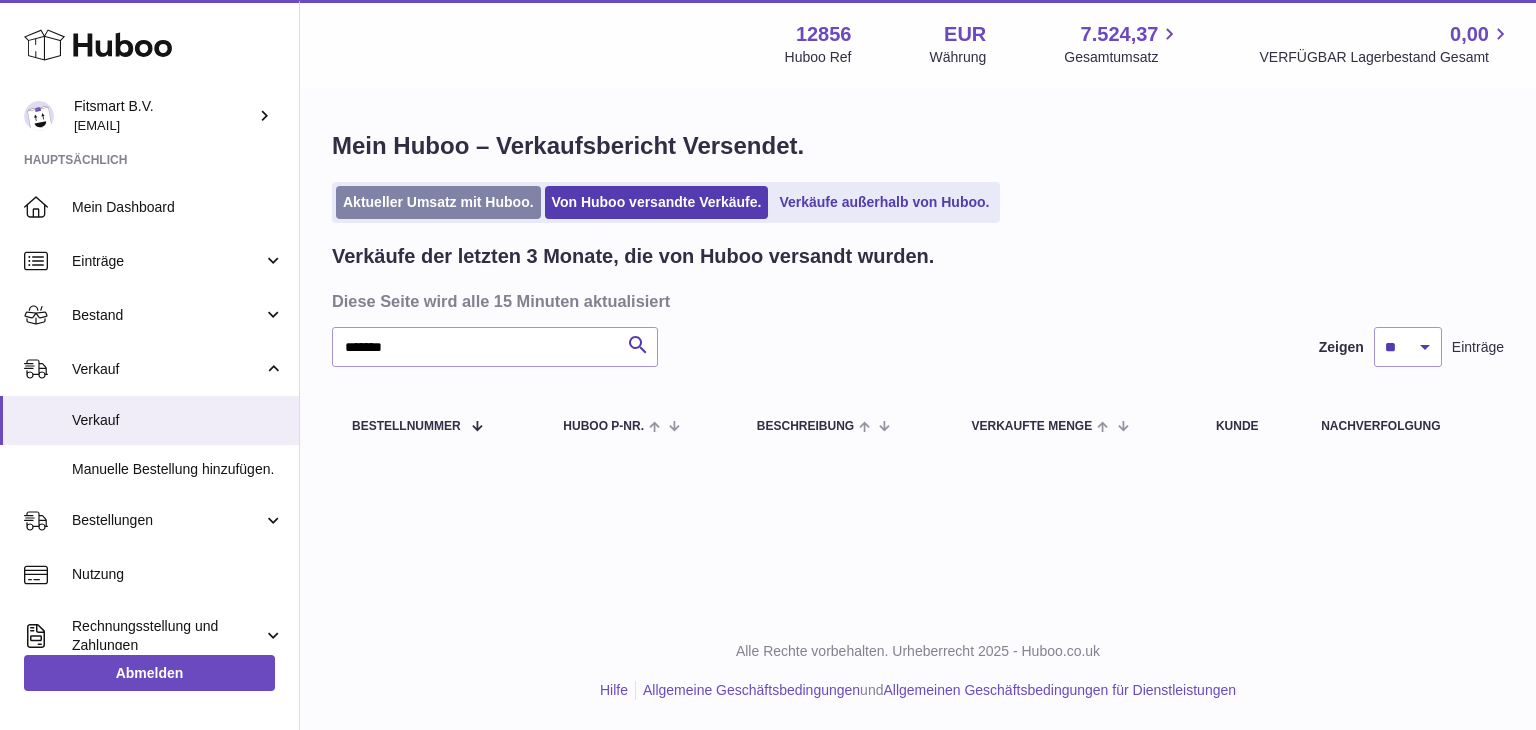 click on "Aktueller Umsatz mit Huboo." at bounding box center [438, 202] 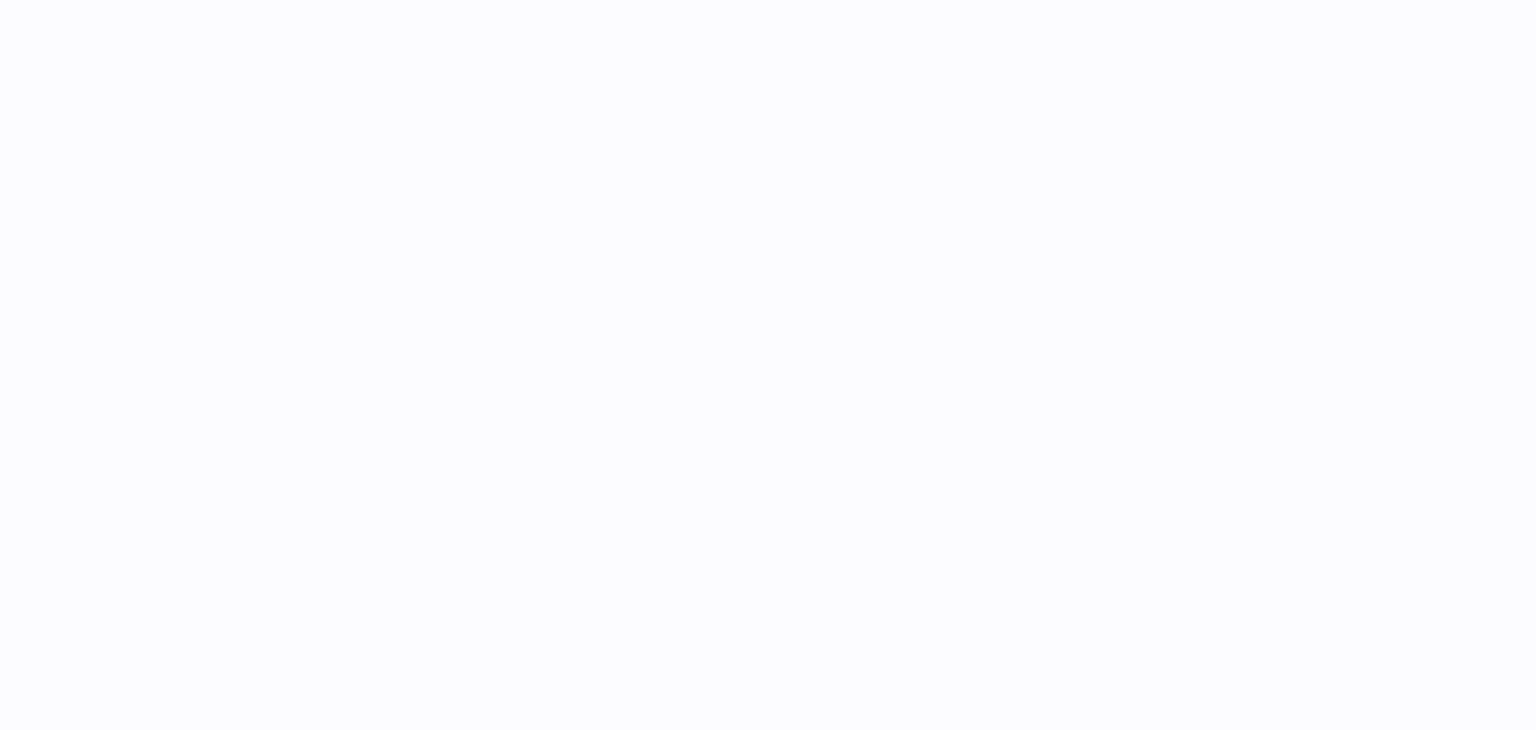 scroll, scrollTop: 0, scrollLeft: 0, axis: both 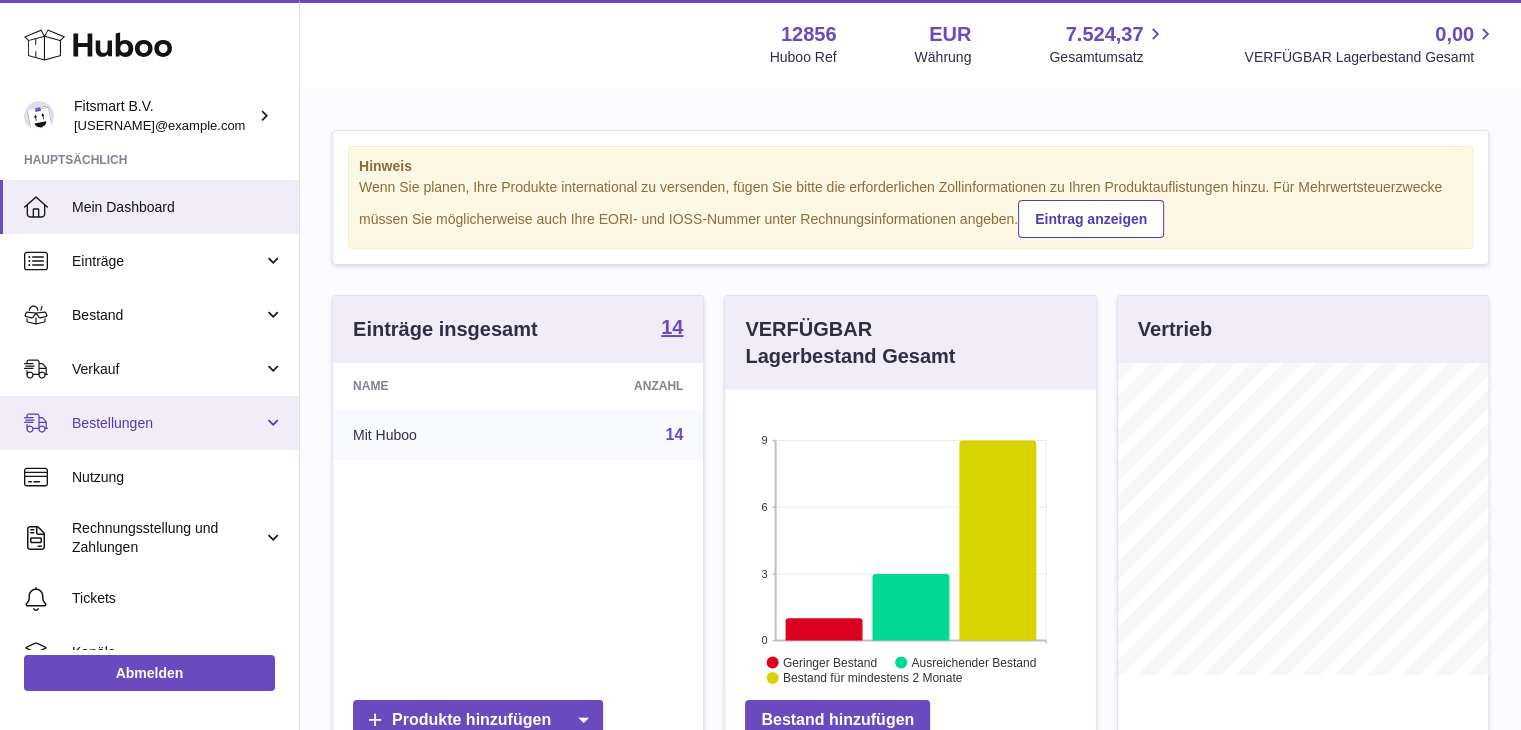 click on "Bestellungen" at bounding box center [167, 423] 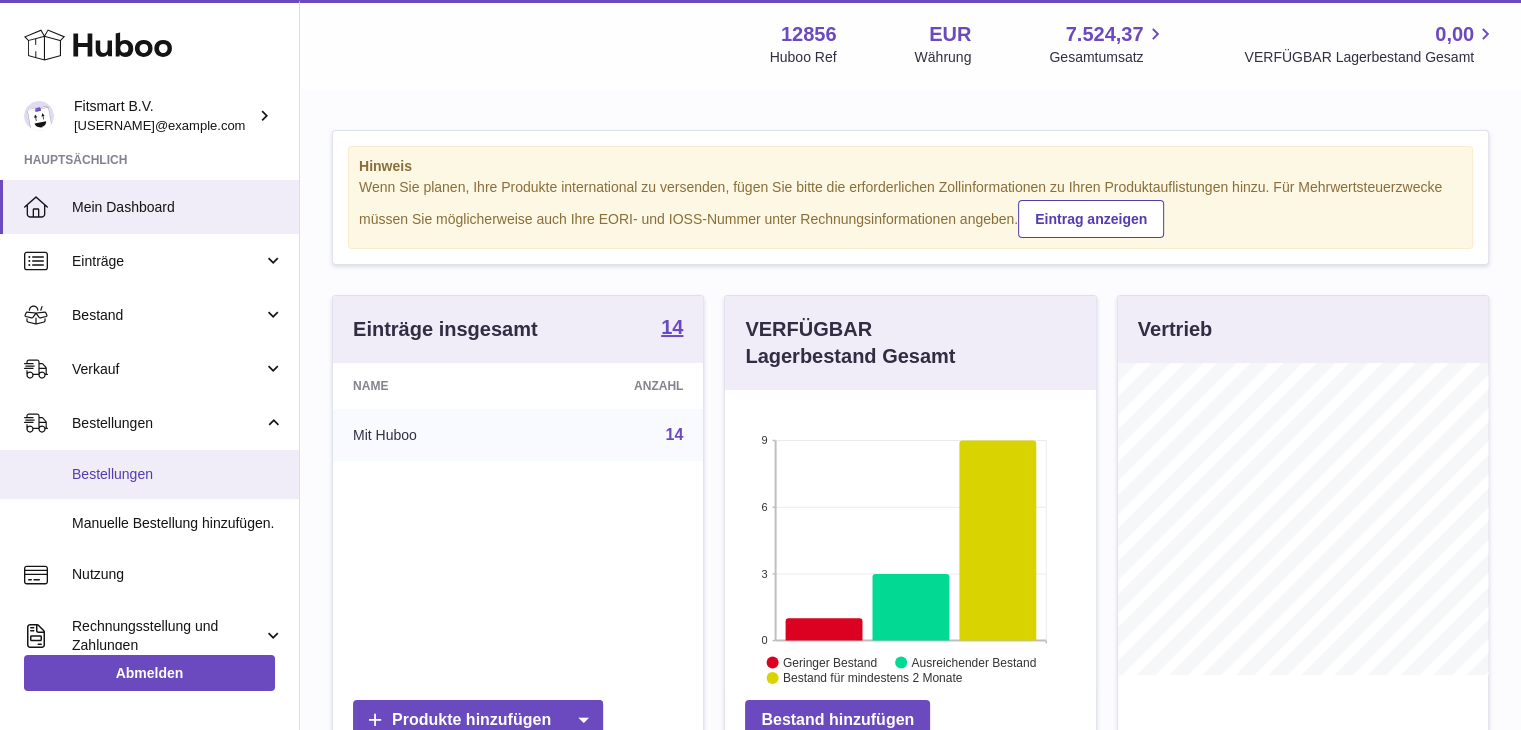 click on "Bestellungen" at bounding box center (178, 474) 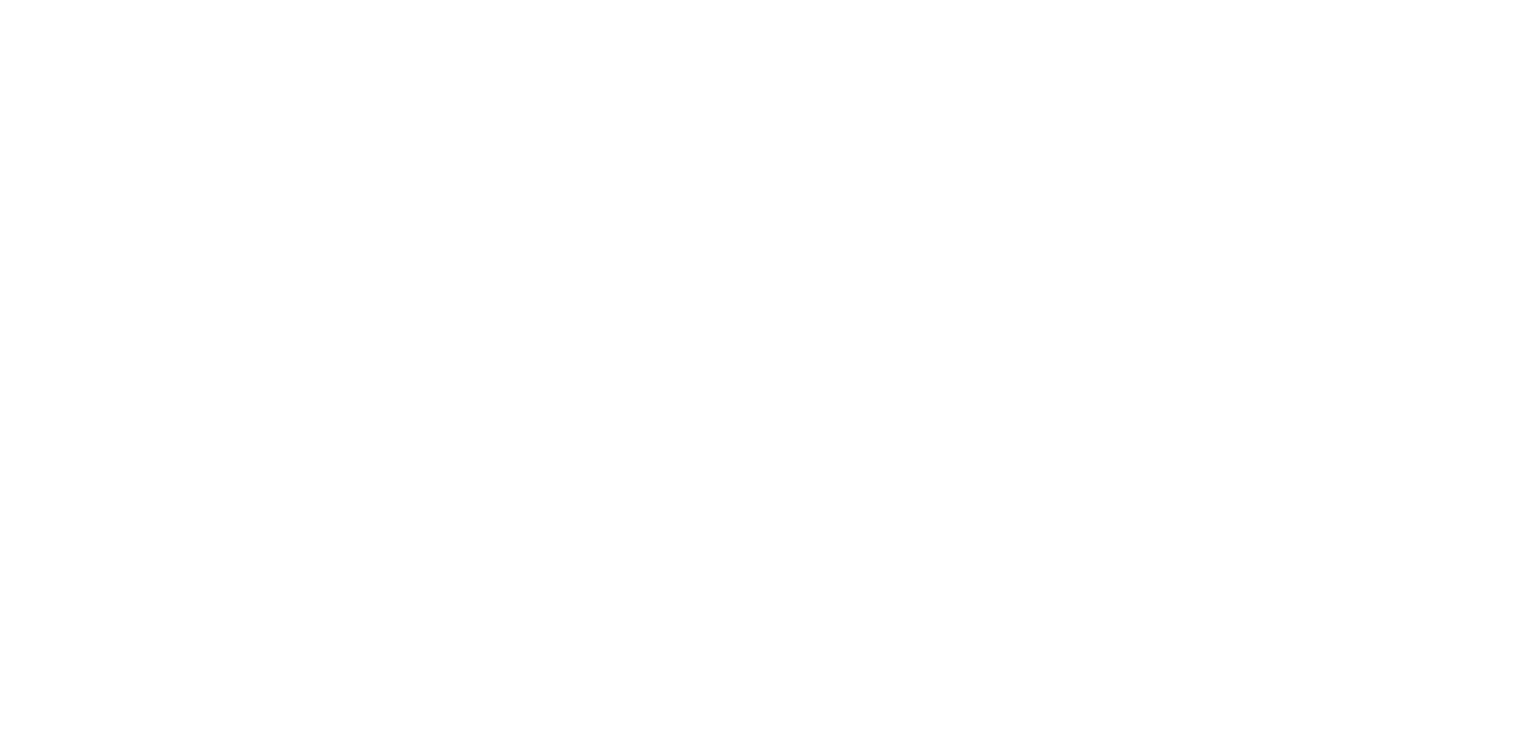 scroll, scrollTop: 0, scrollLeft: 0, axis: both 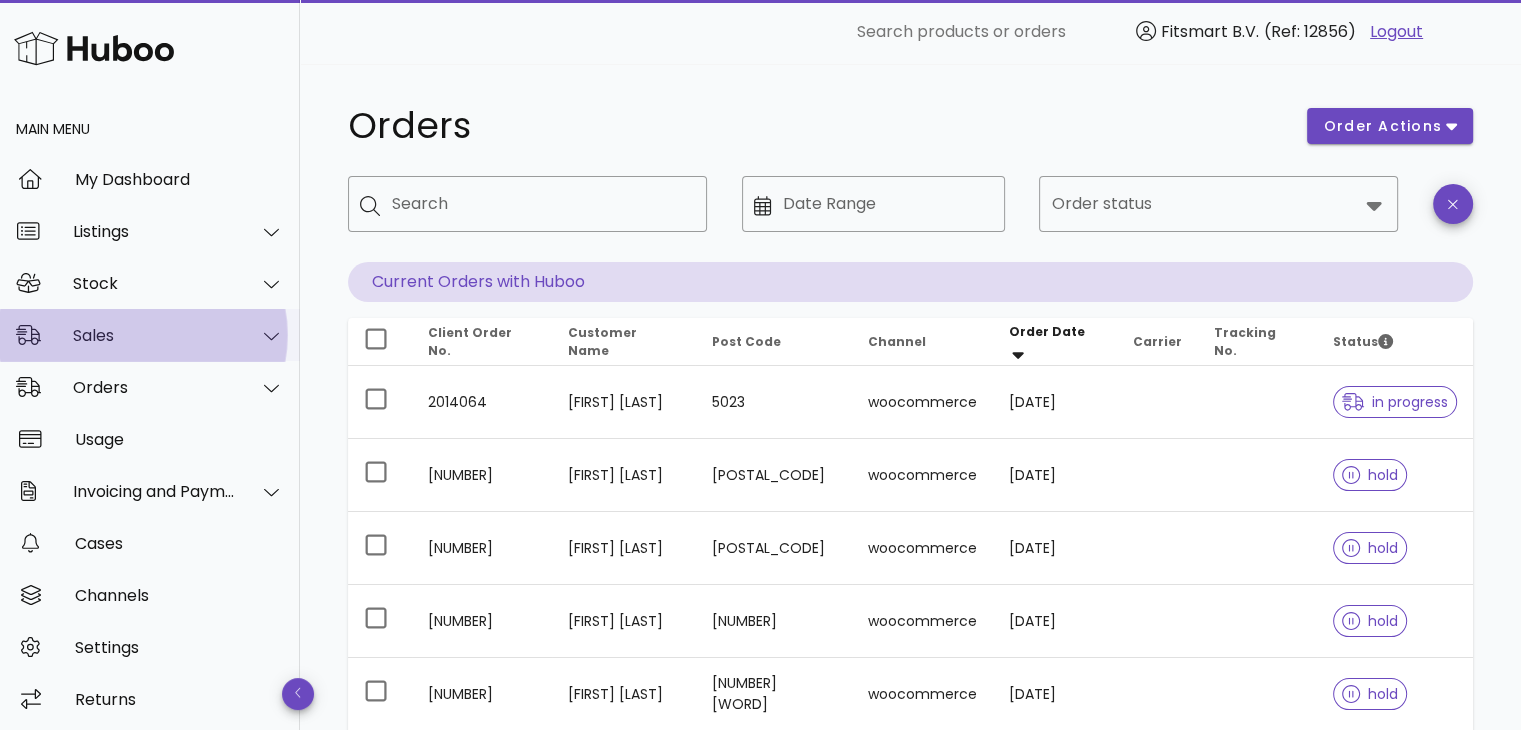 click on "Sales" at bounding box center [150, 335] 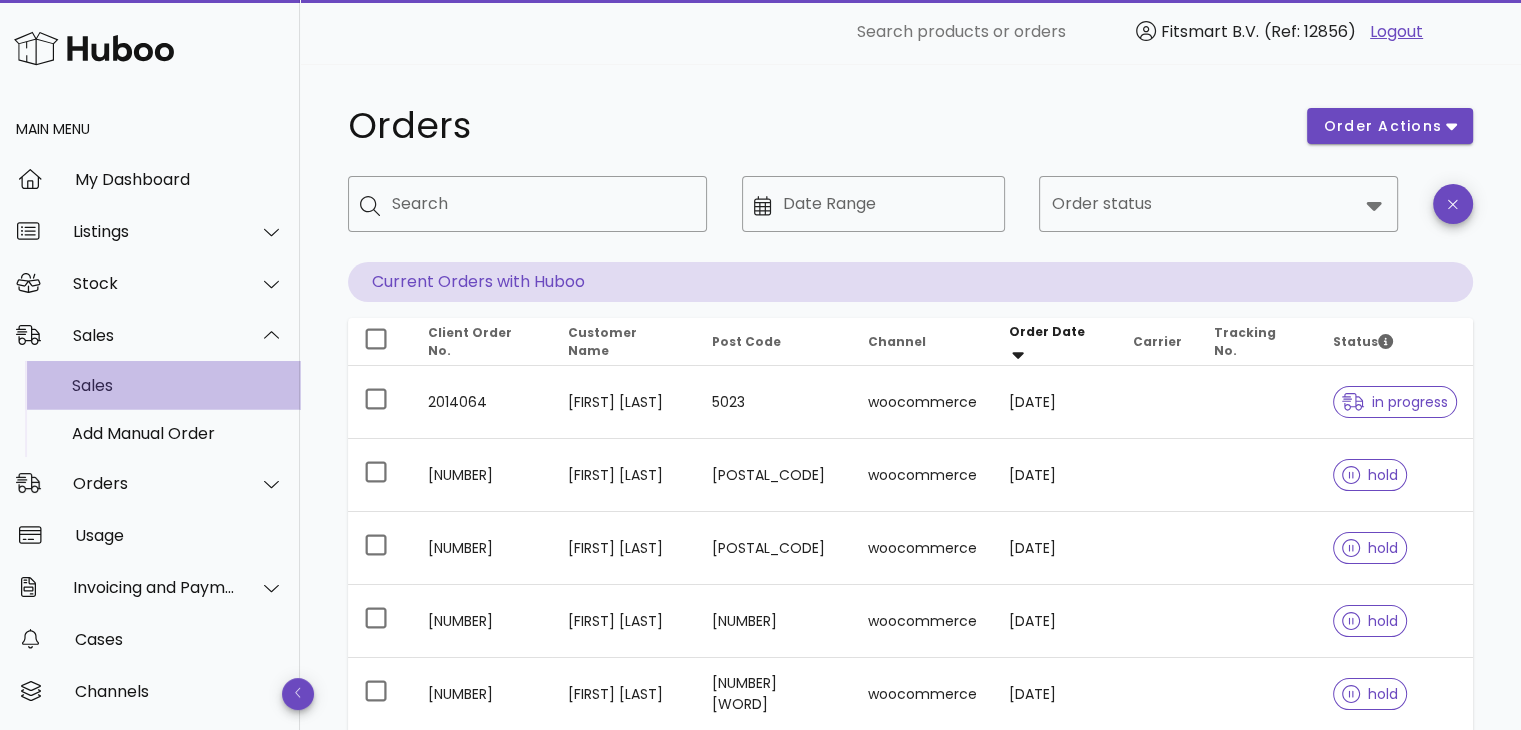 click on "Sales" at bounding box center (178, 385) 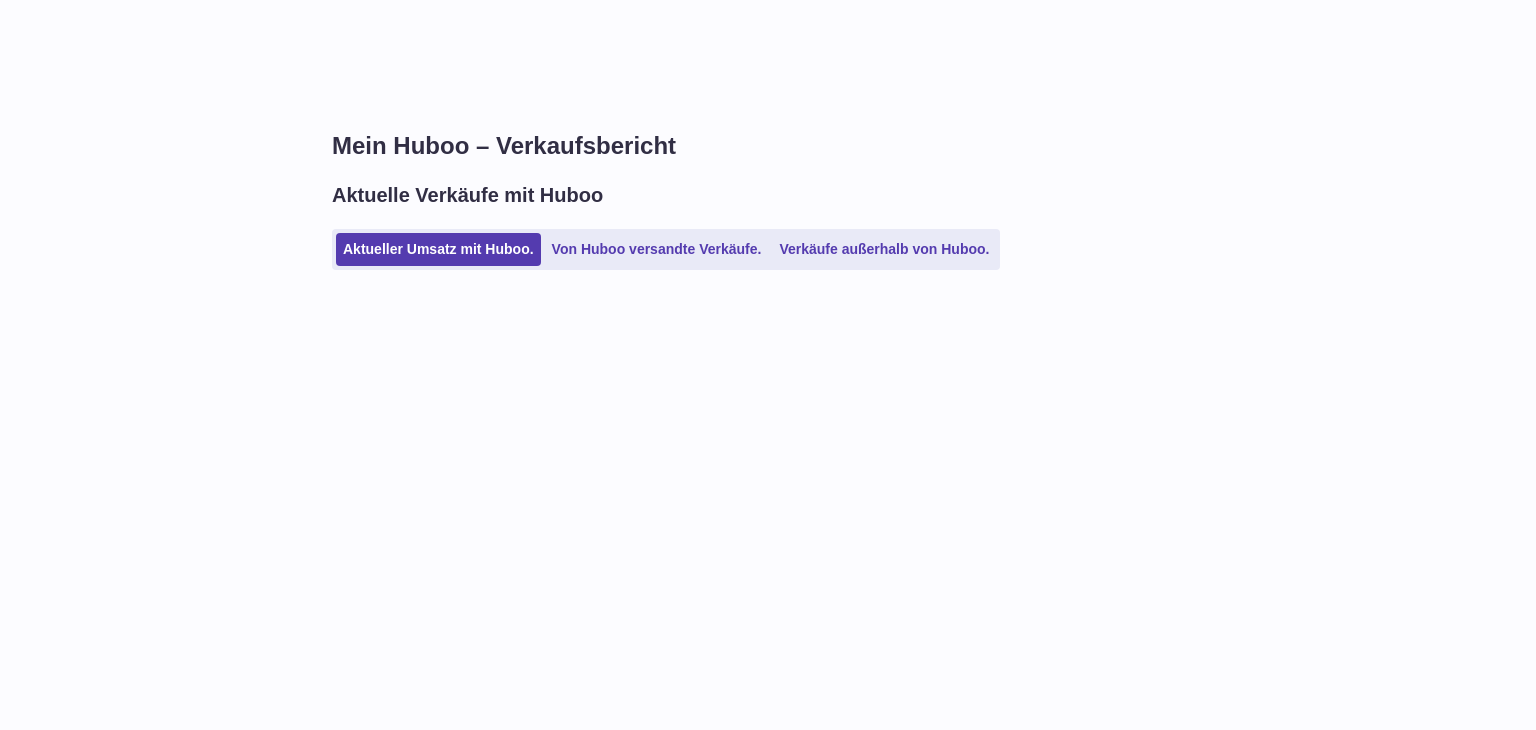 scroll, scrollTop: 0, scrollLeft: 0, axis: both 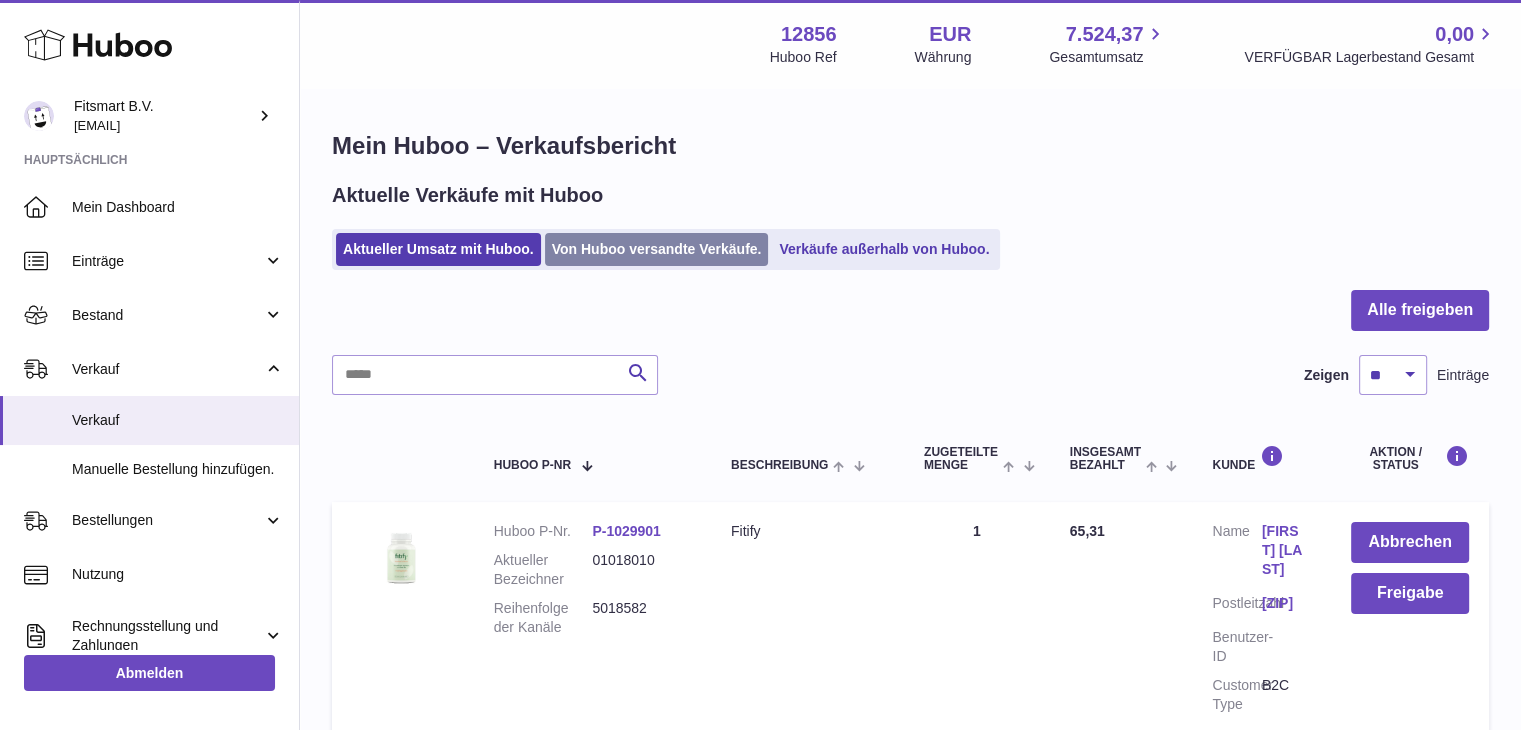 click on "Von Huboo versandte Verkäufe." at bounding box center (657, 249) 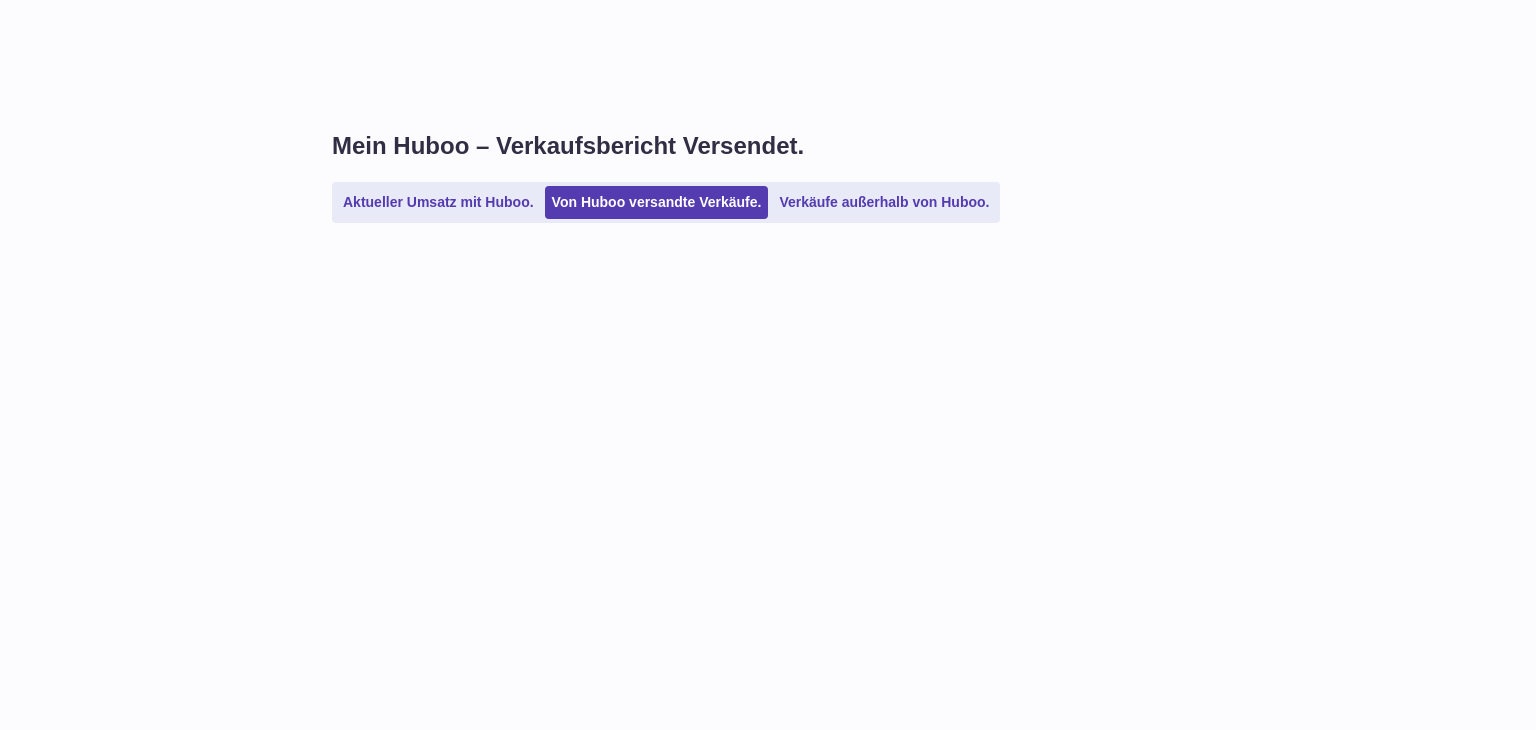 scroll, scrollTop: 0, scrollLeft: 0, axis: both 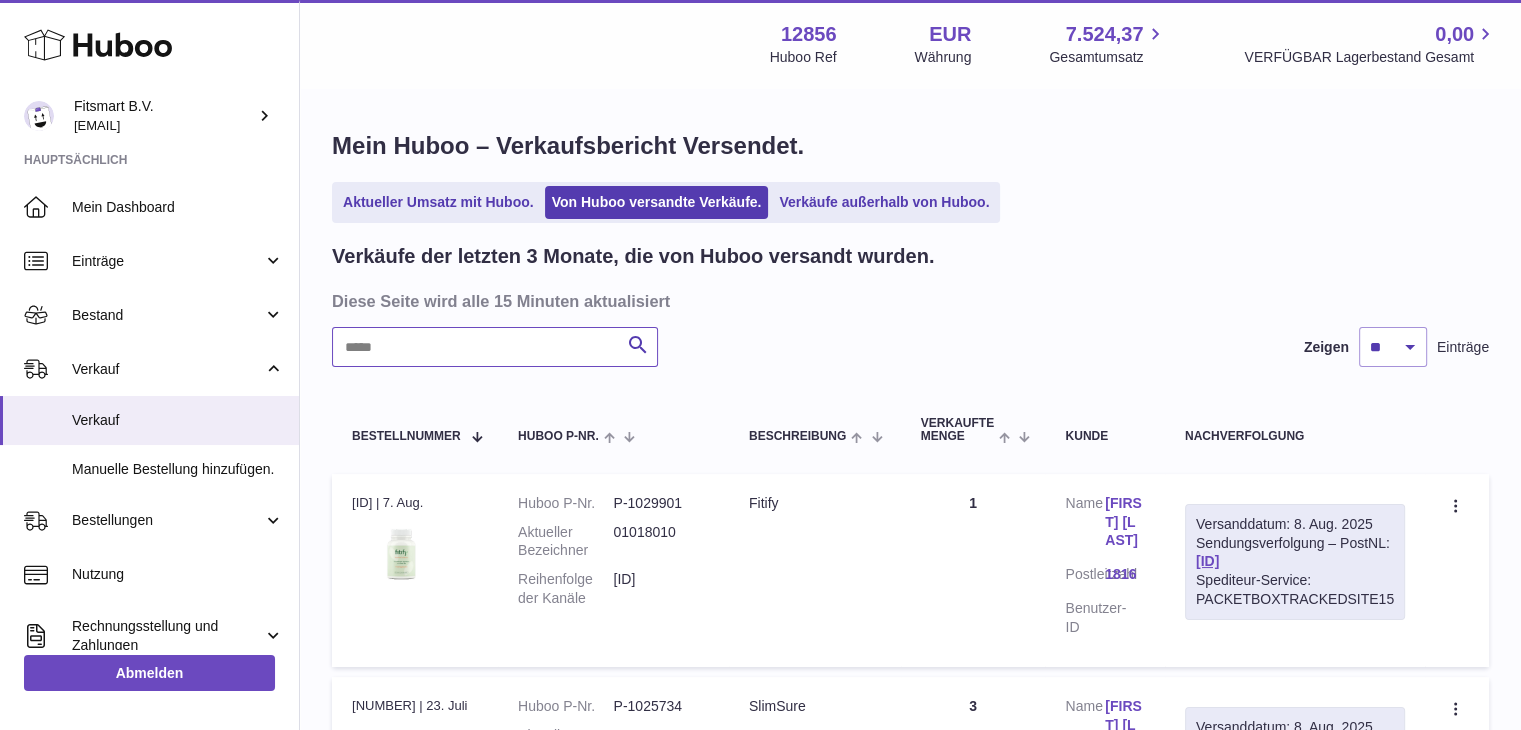 click at bounding box center (495, 347) 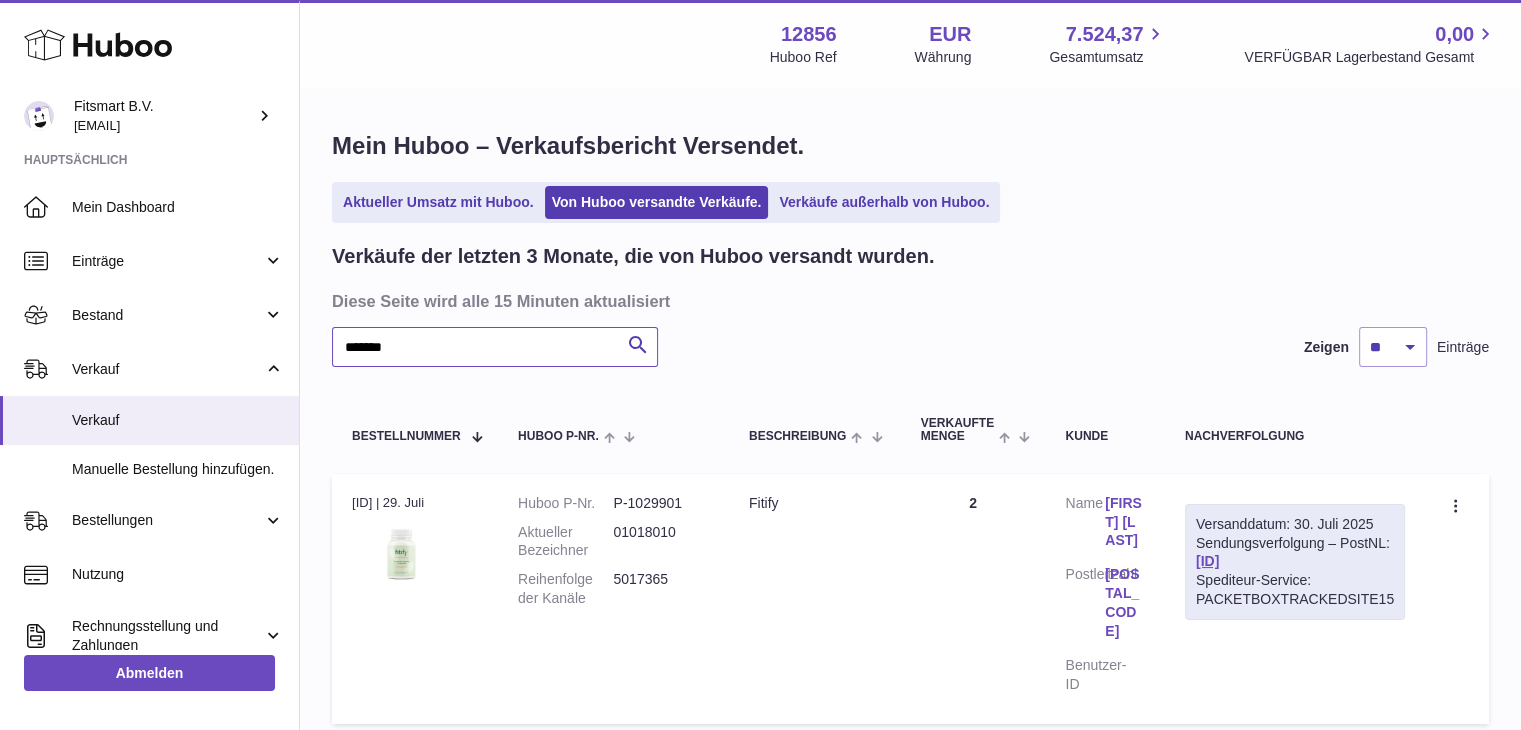 type on "*******" 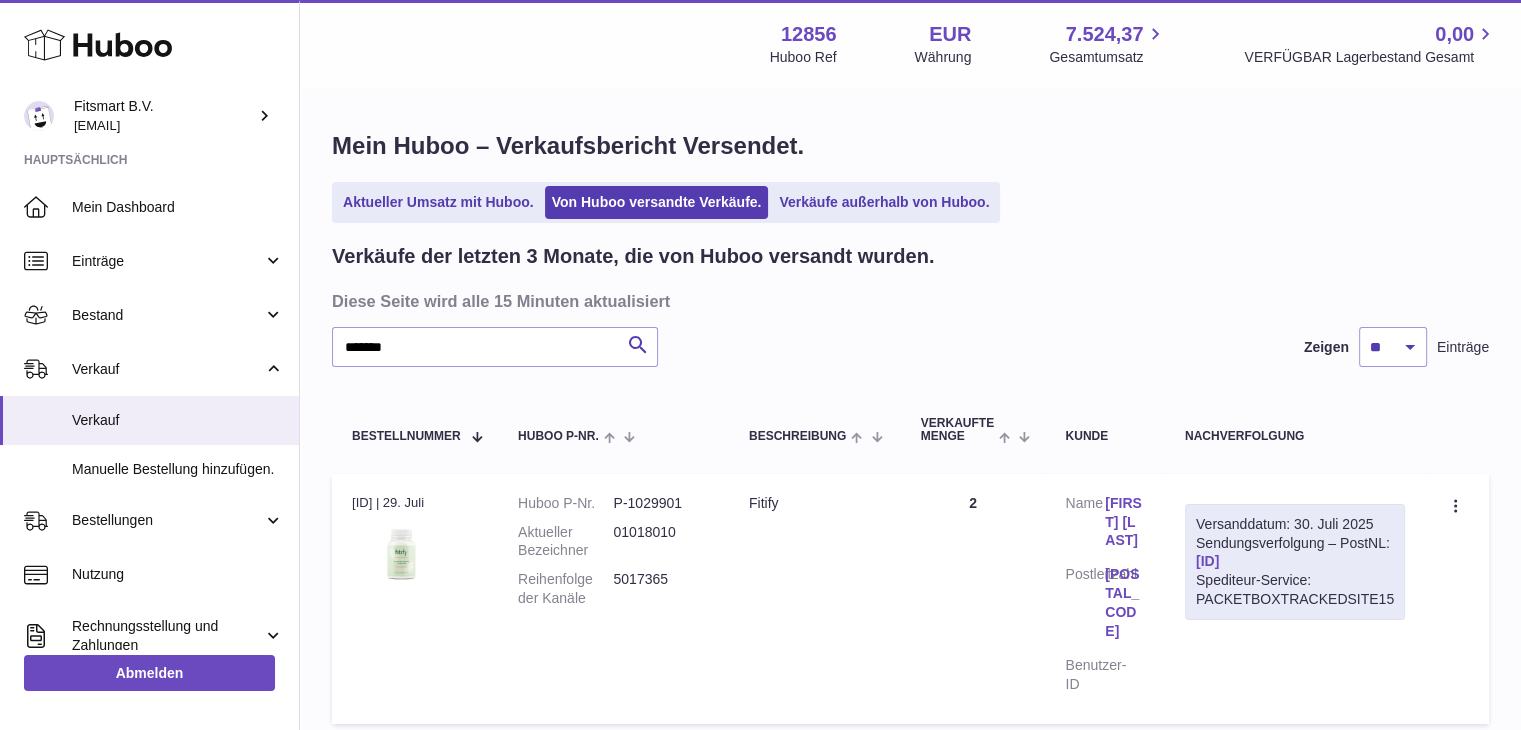 click on "[ID]" at bounding box center (1207, 561) 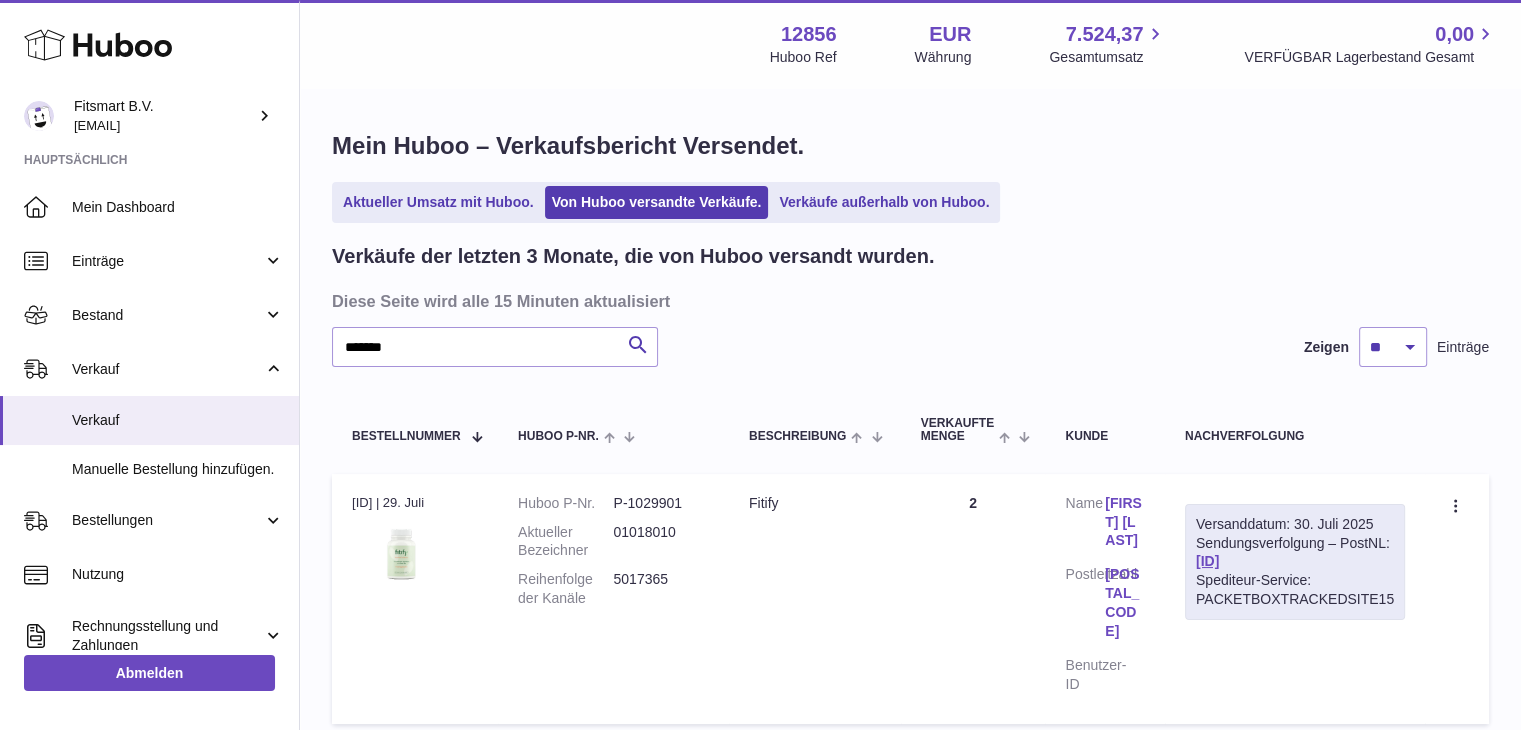 click on "5017365" at bounding box center (660, 589) 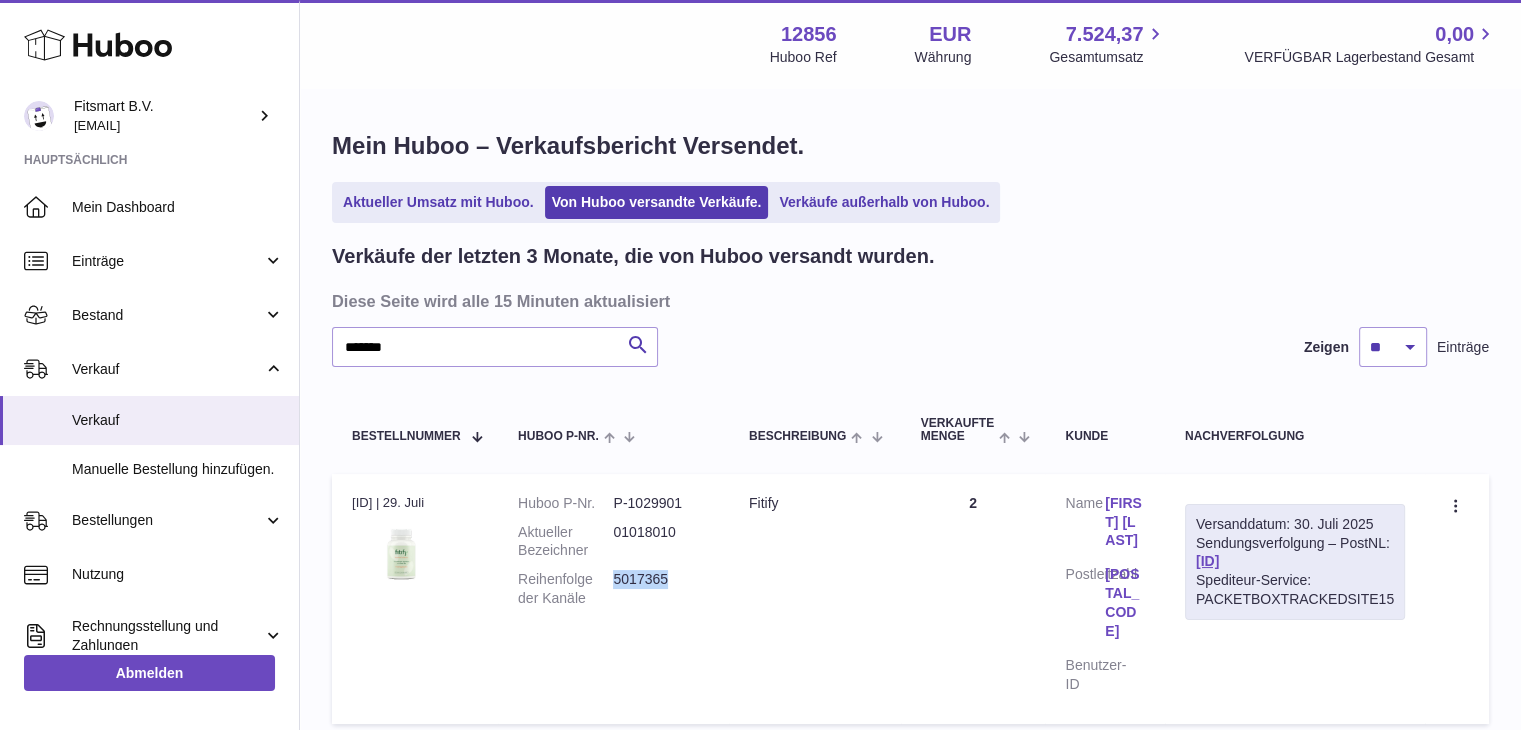 click on "5017365" at bounding box center (660, 589) 